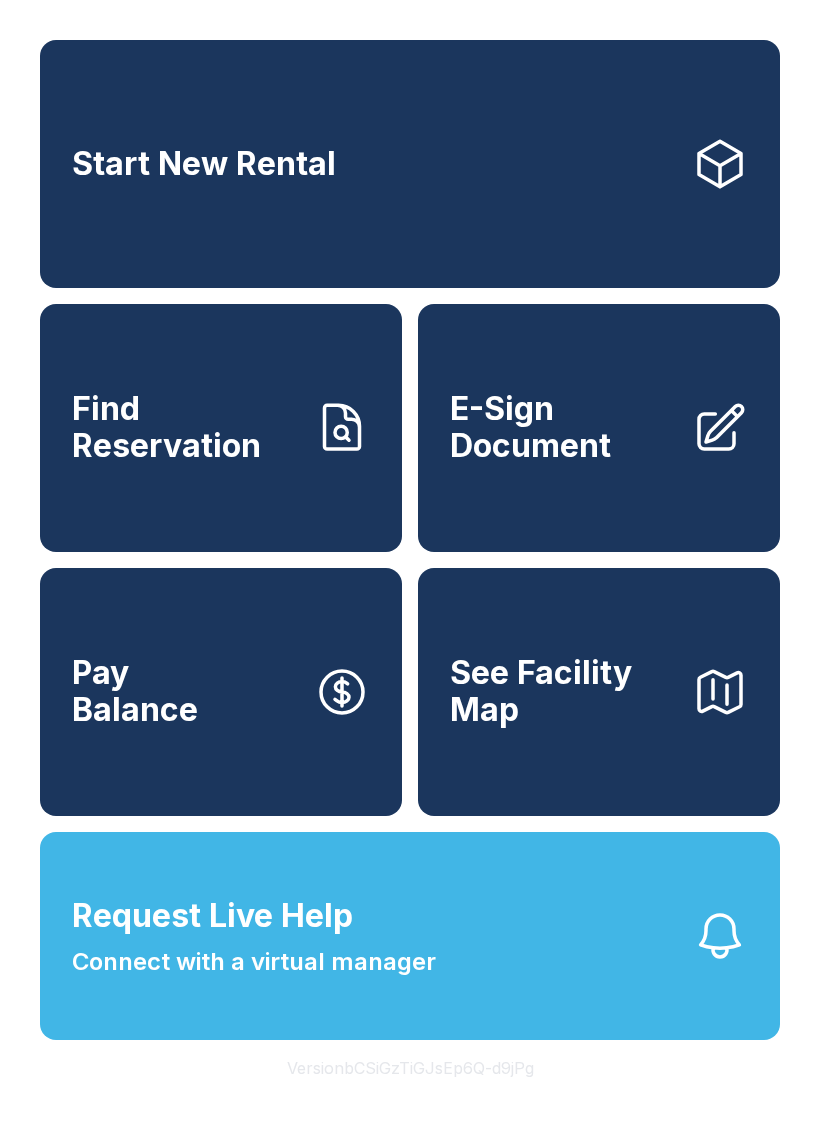 scroll, scrollTop: 0, scrollLeft: 0, axis: both 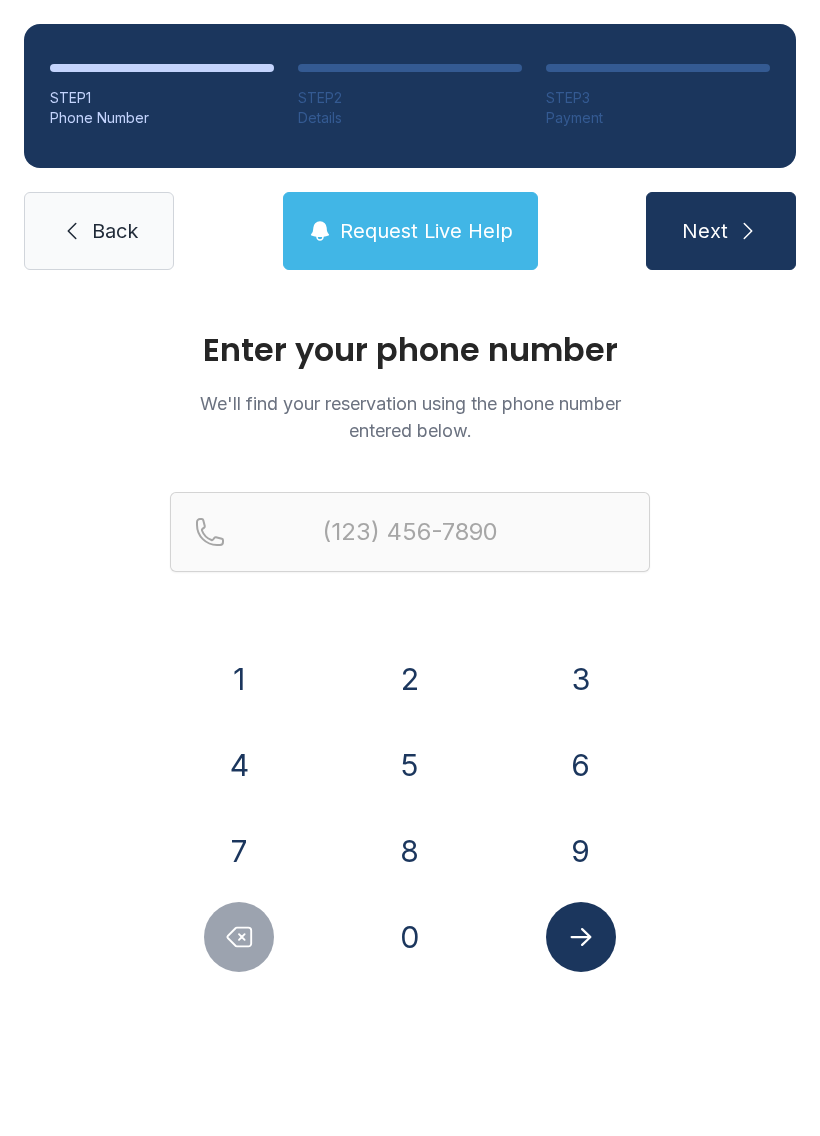 click on "6" at bounding box center (239, 679) 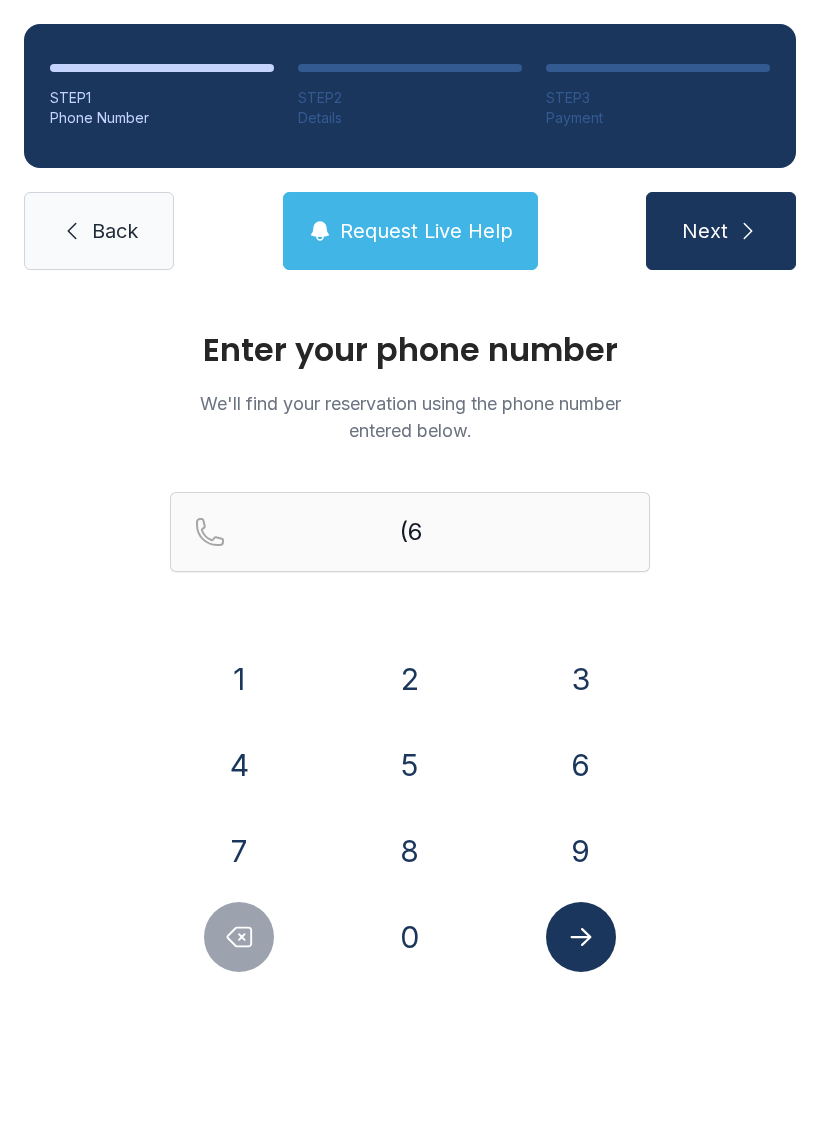 click on "0" at bounding box center (239, 679) 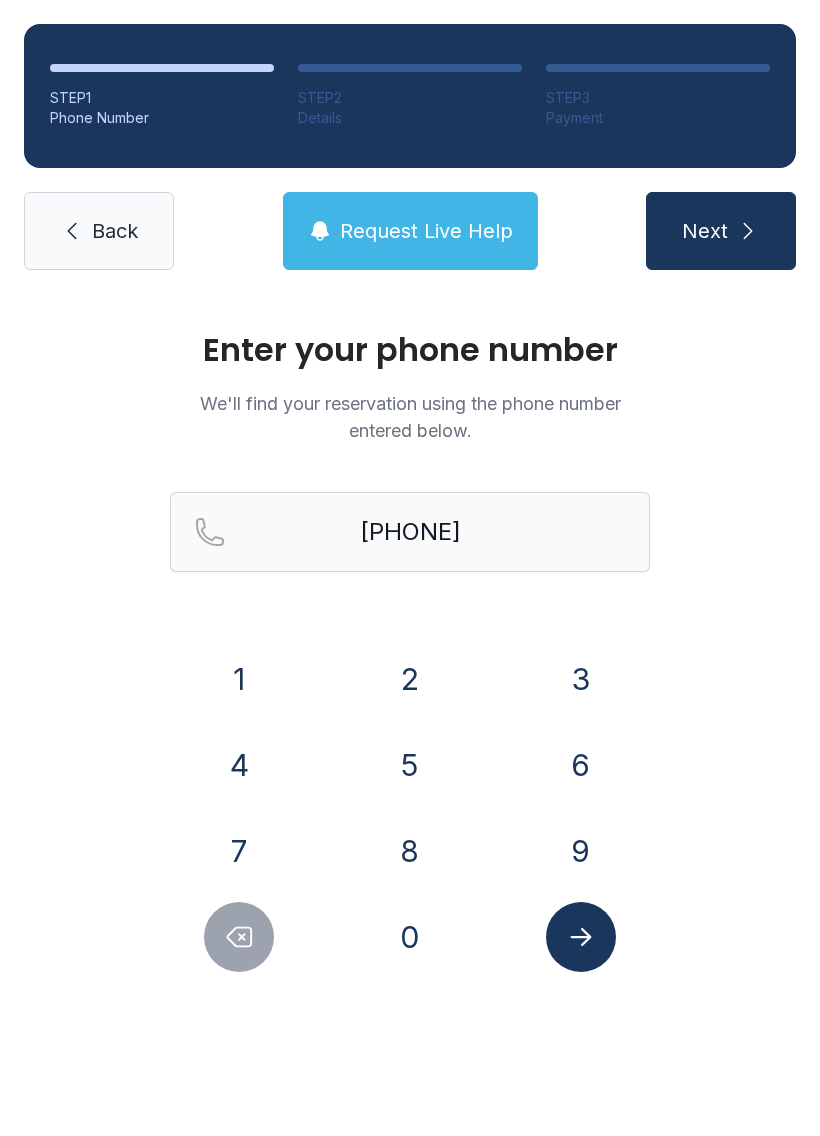click on "9" at bounding box center [239, 679] 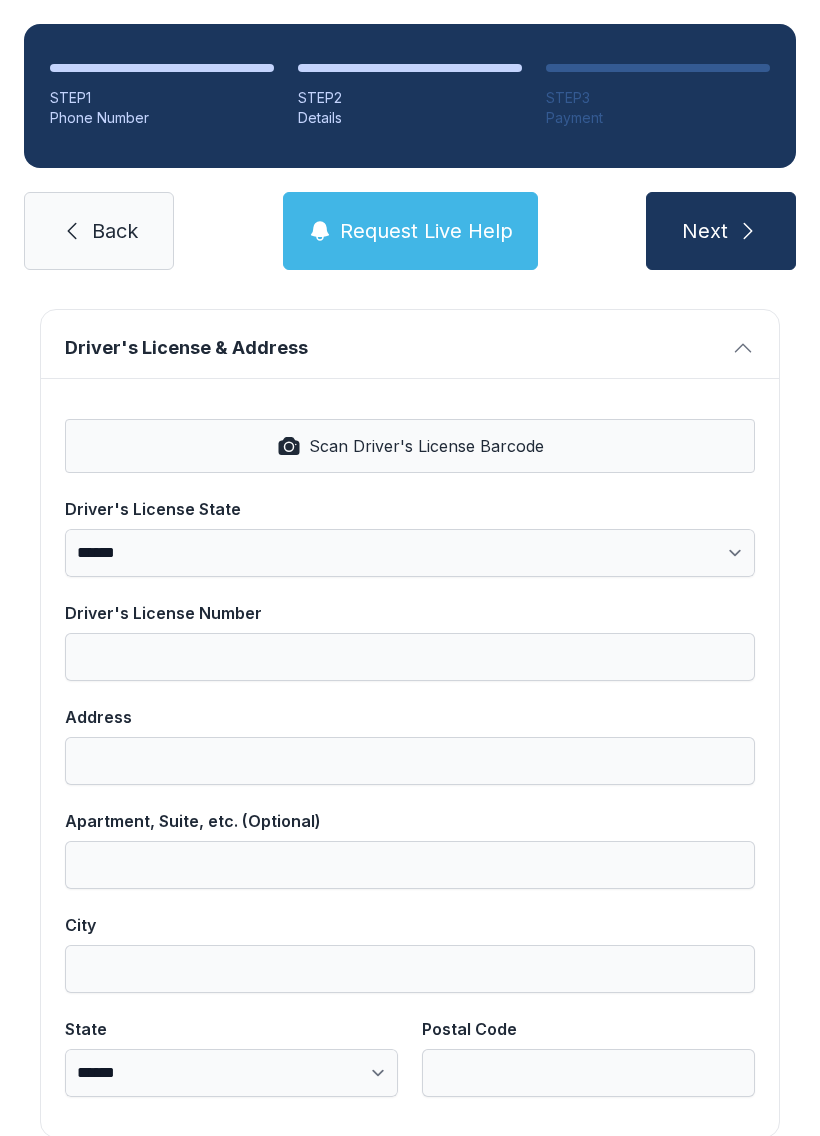 scroll, scrollTop: 769, scrollLeft: 0, axis: vertical 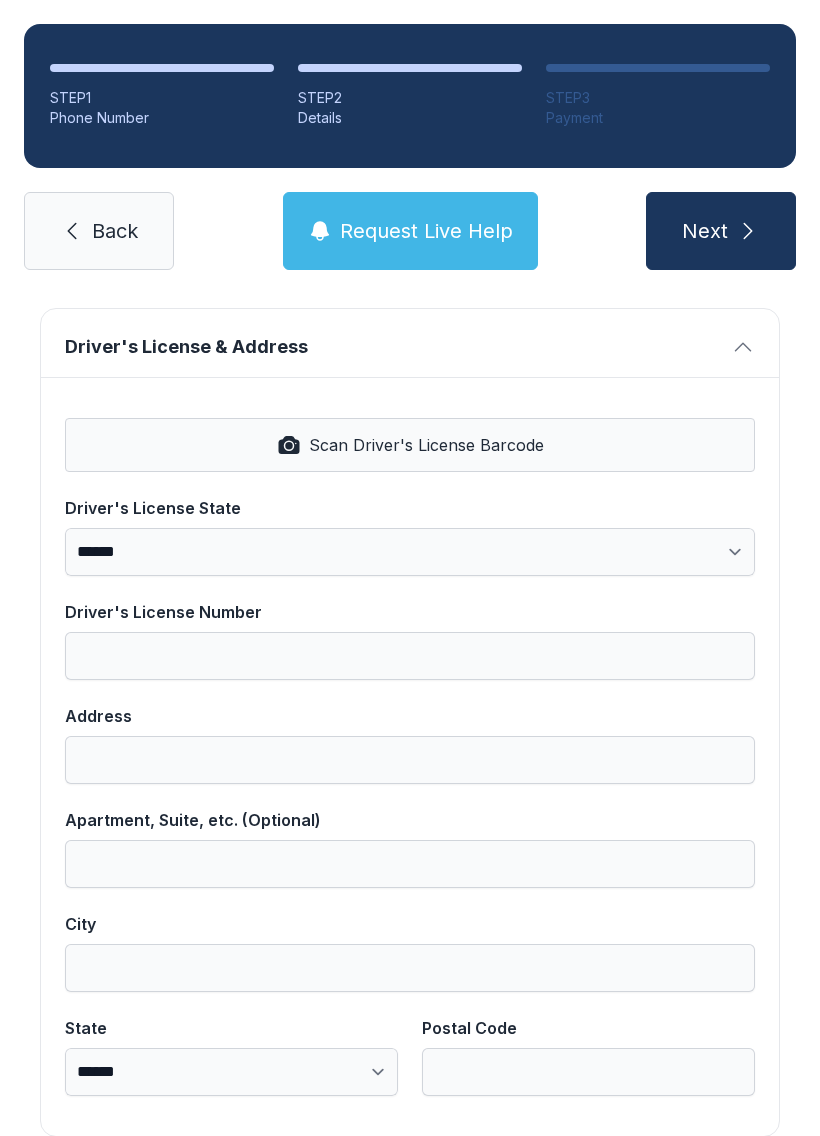 click on "Scan Driver's License Barcode" at bounding box center (426, 445) 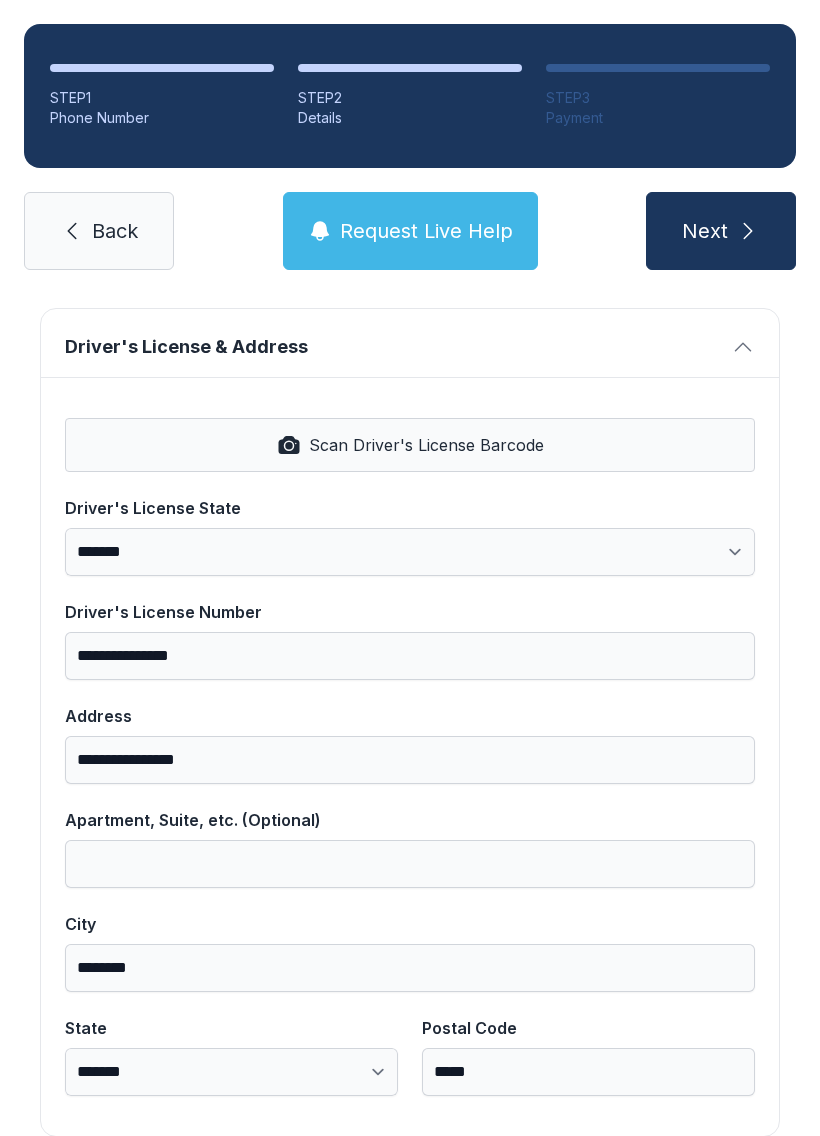 click on "Scan Driver's License Barcode" at bounding box center (426, 445) 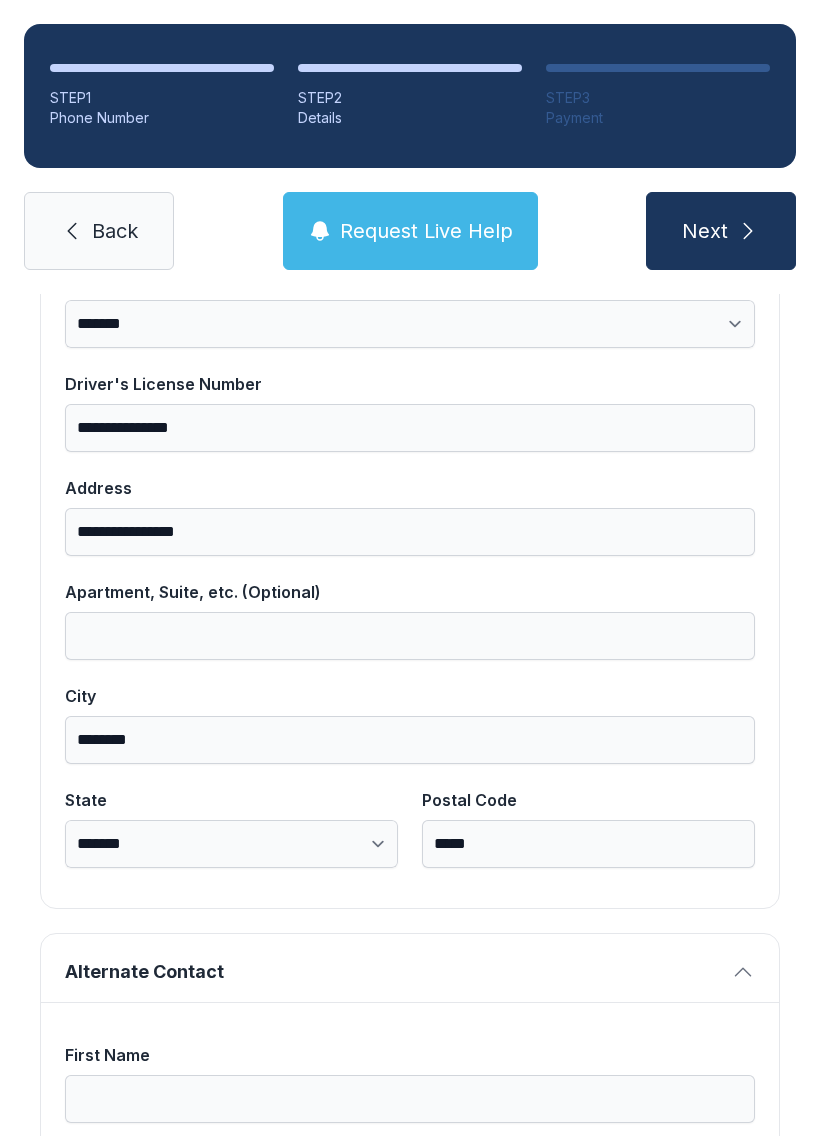 scroll, scrollTop: 998, scrollLeft: 0, axis: vertical 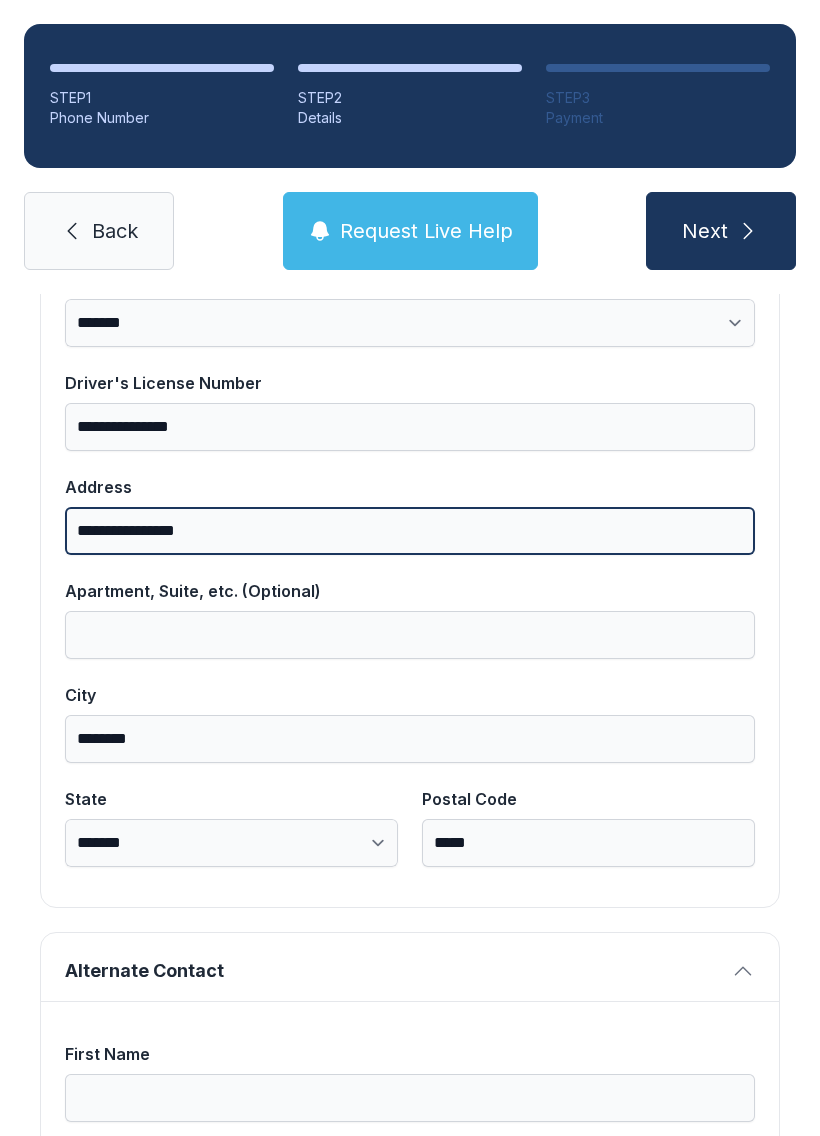 click on "**********" at bounding box center [410, 531] 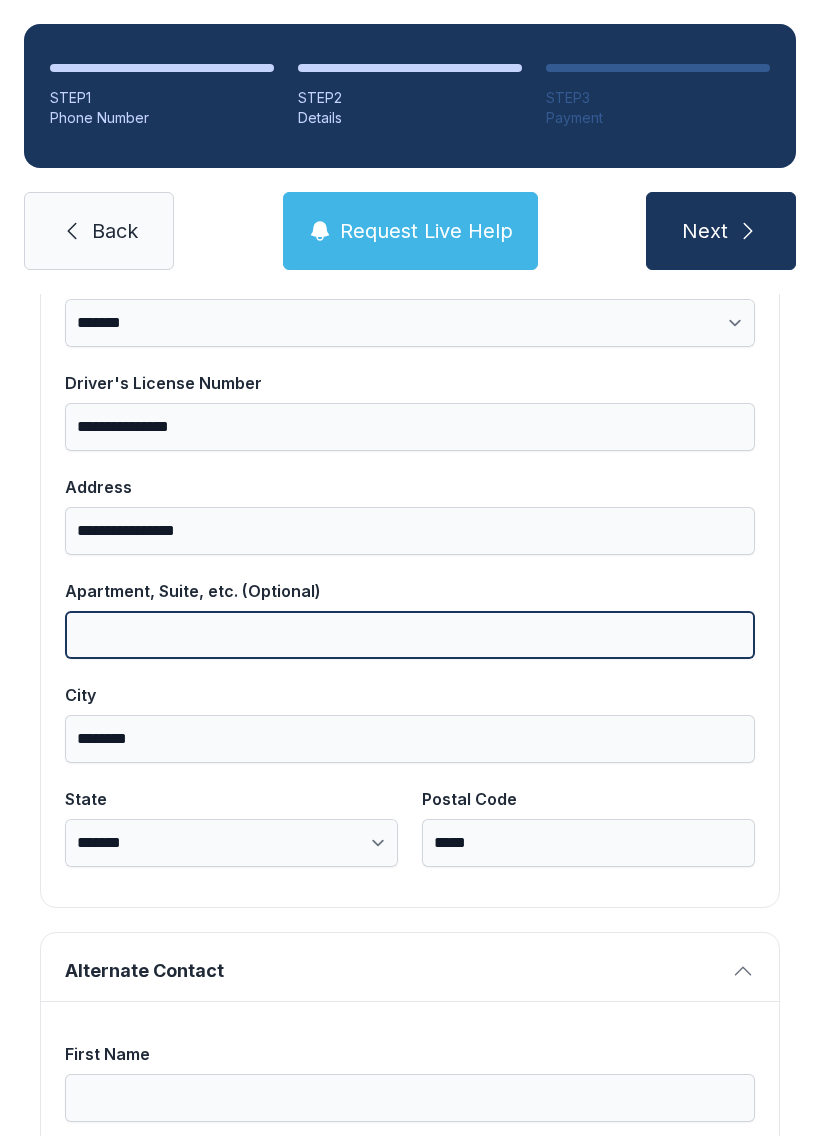 click on "Apartment, Suite, etc. (Optional)" at bounding box center (410, 635) 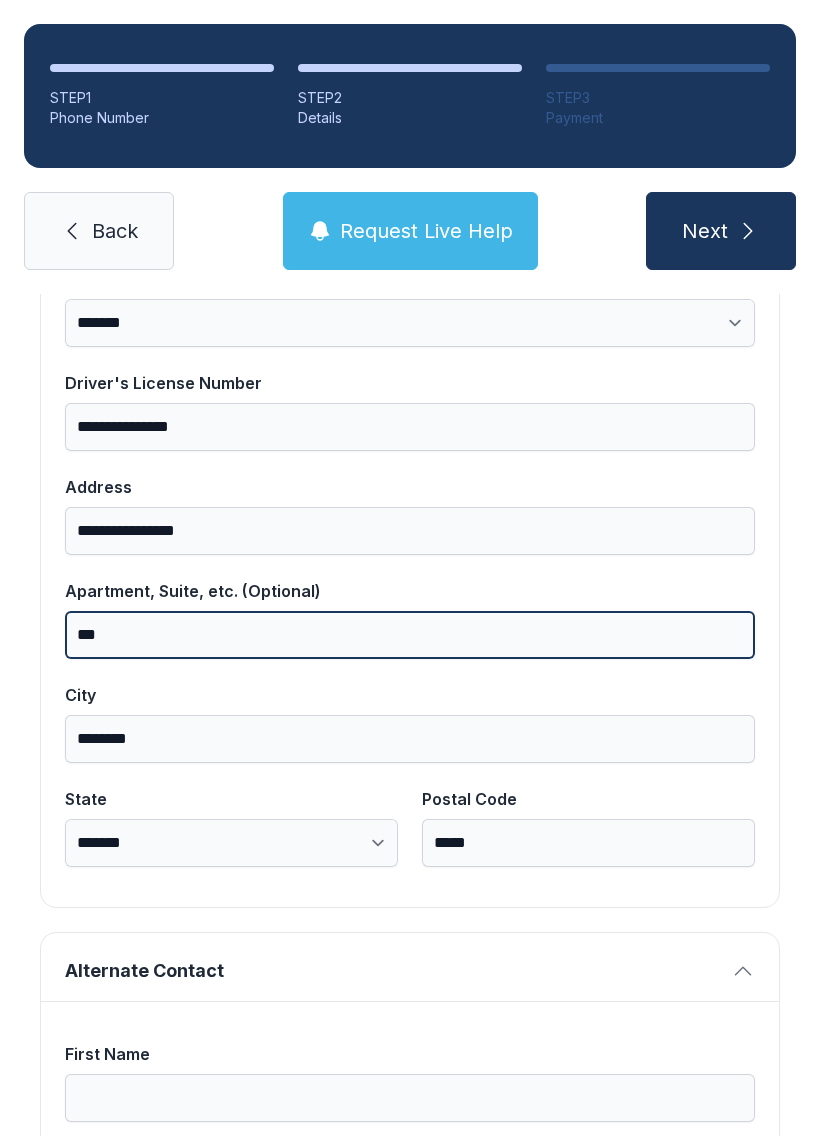 scroll, scrollTop: 1082, scrollLeft: 0, axis: vertical 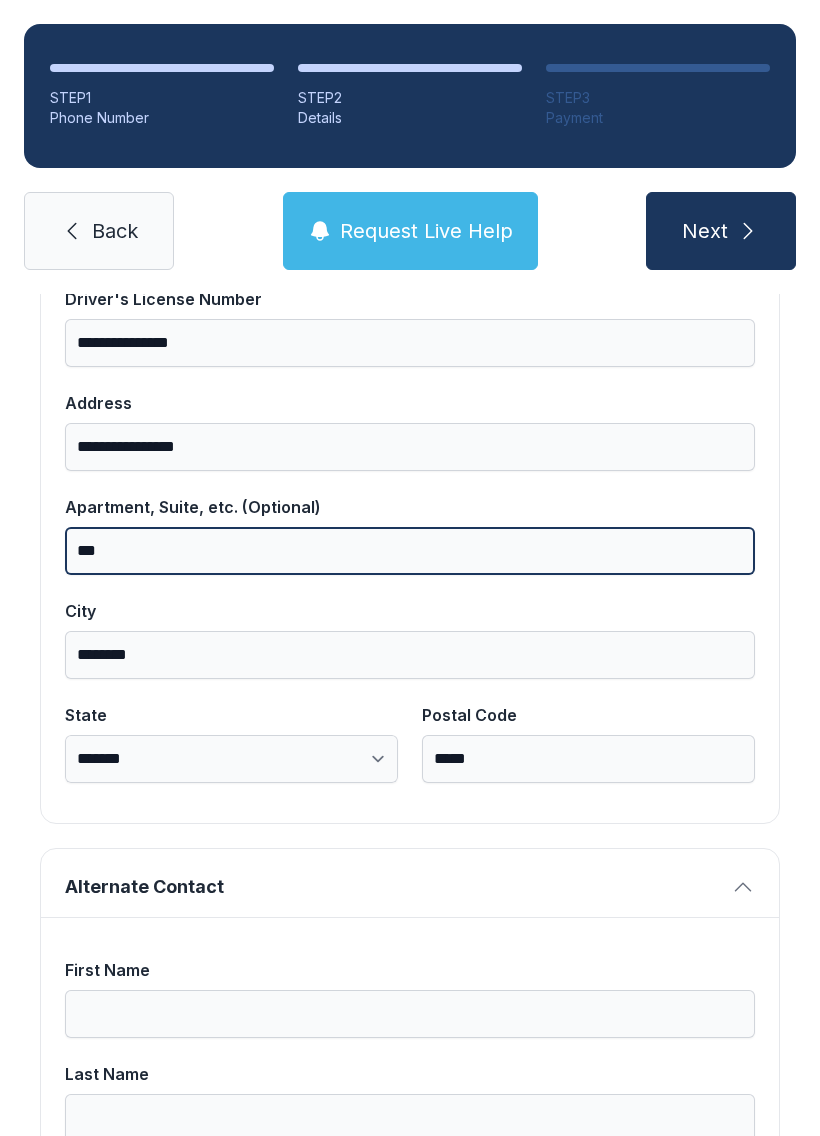 type on "***" 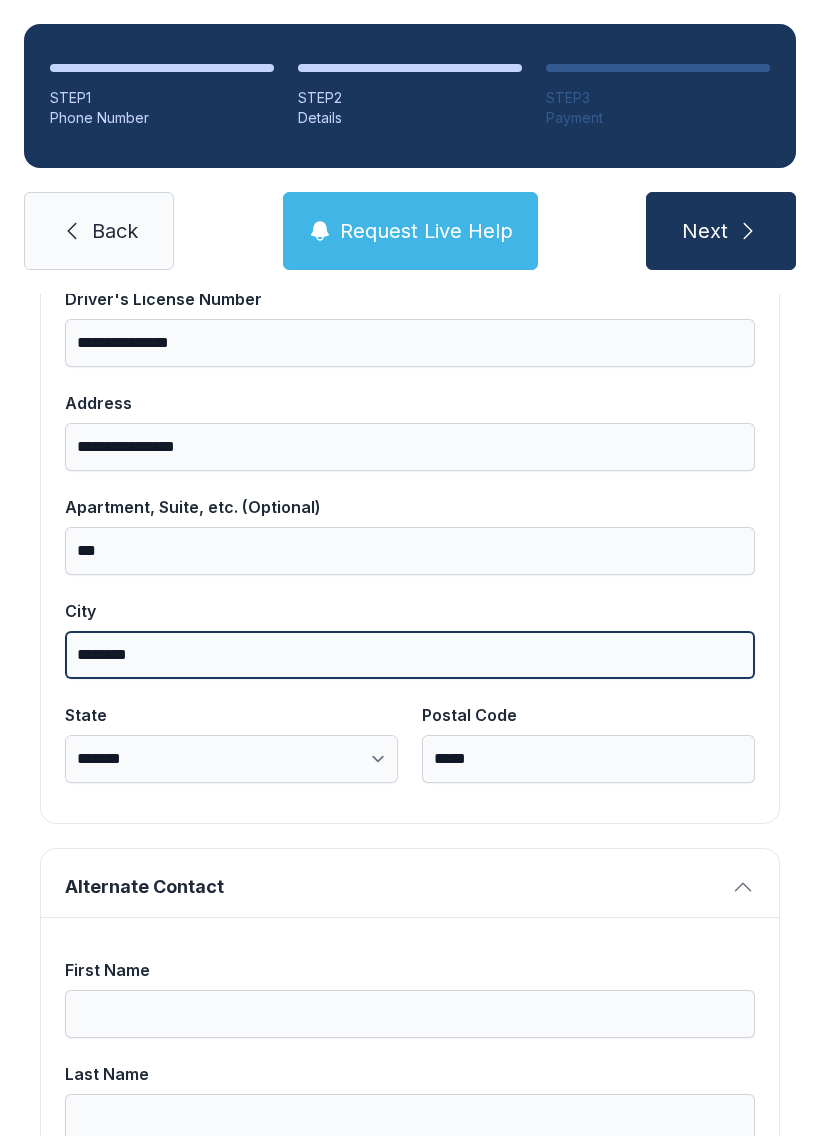 click on "********" at bounding box center [410, 655] 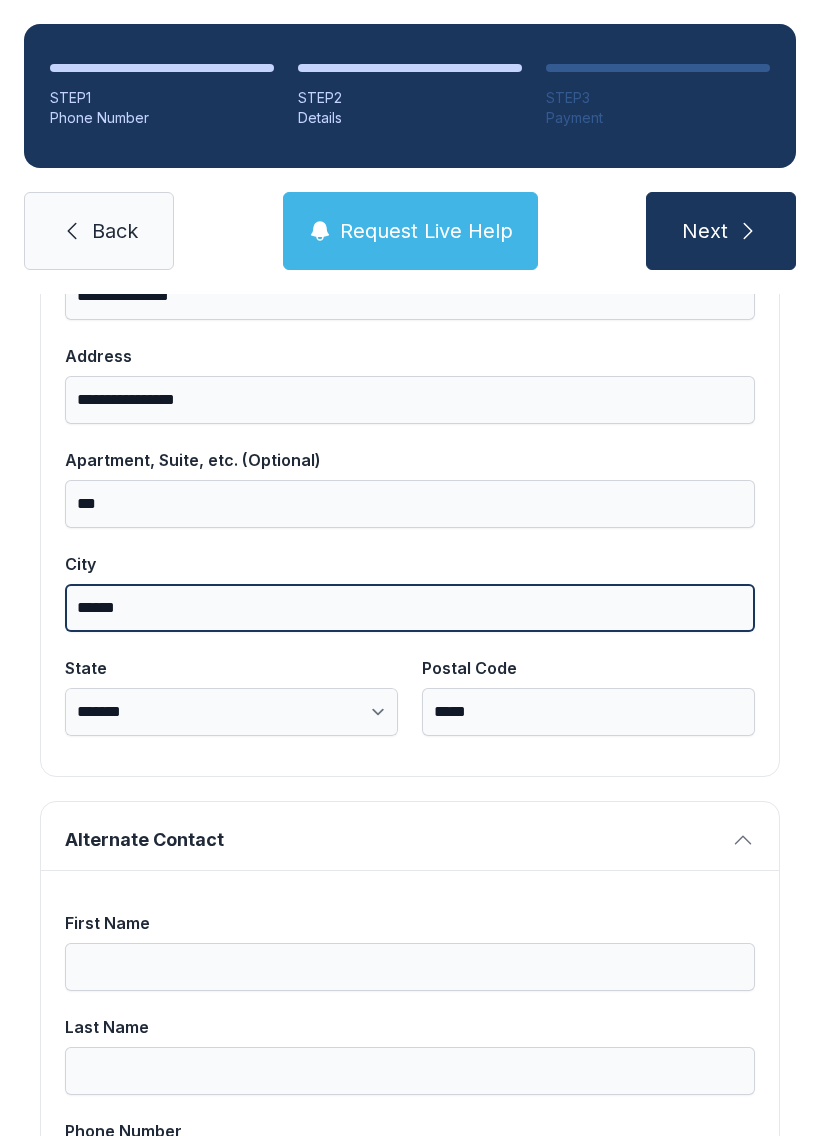 scroll, scrollTop: 1143, scrollLeft: 0, axis: vertical 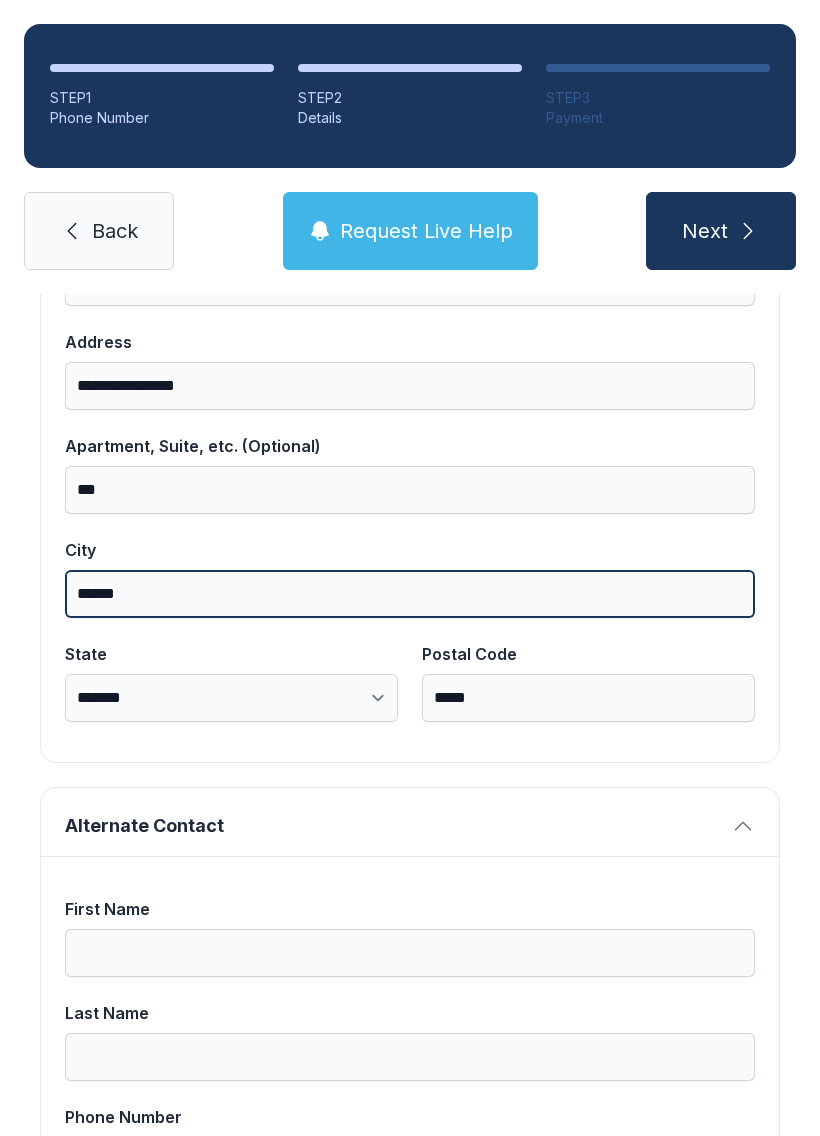 type on "******" 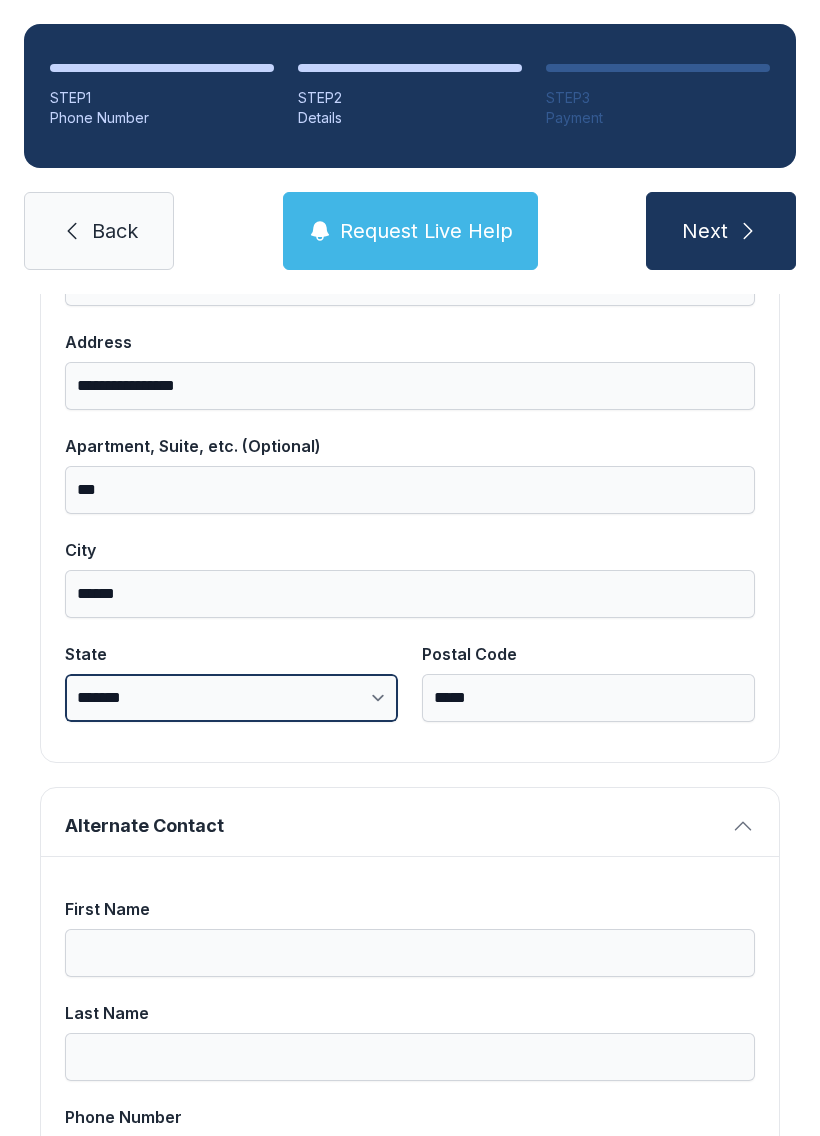 click on "**********" at bounding box center [231, 698] 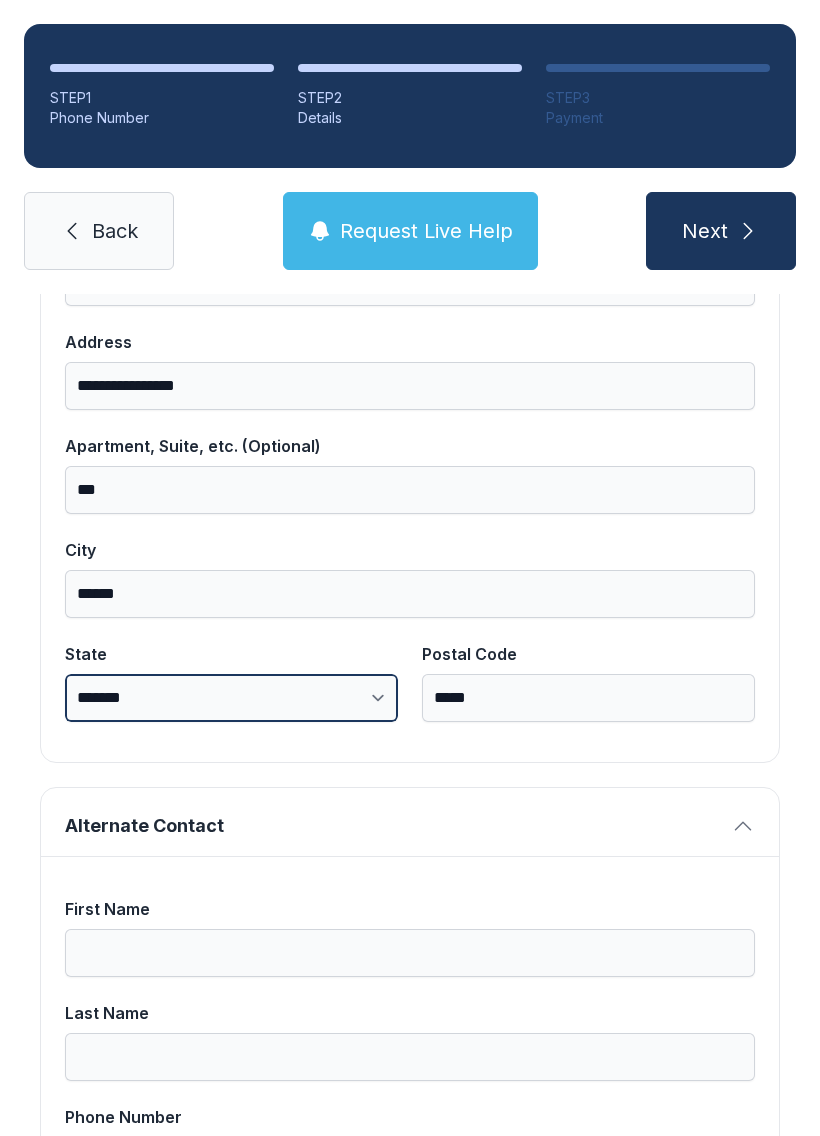 select on "**" 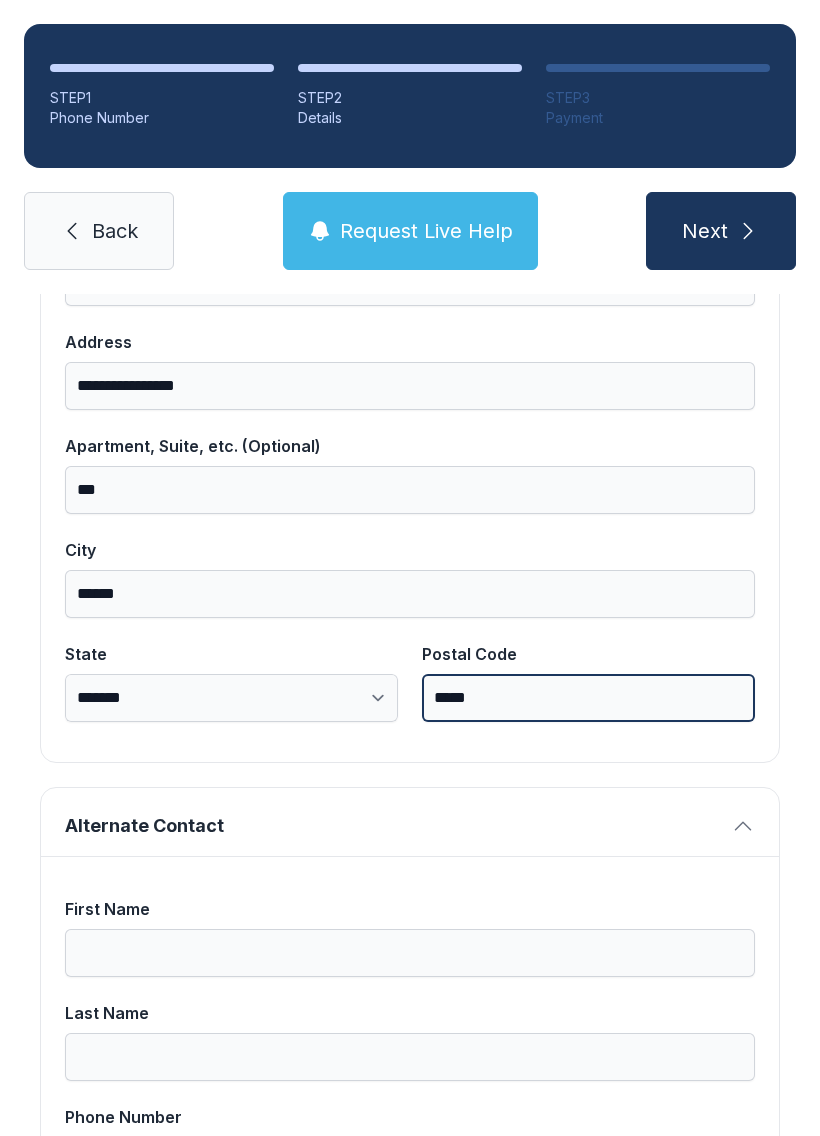 click on "*****" at bounding box center [588, 698] 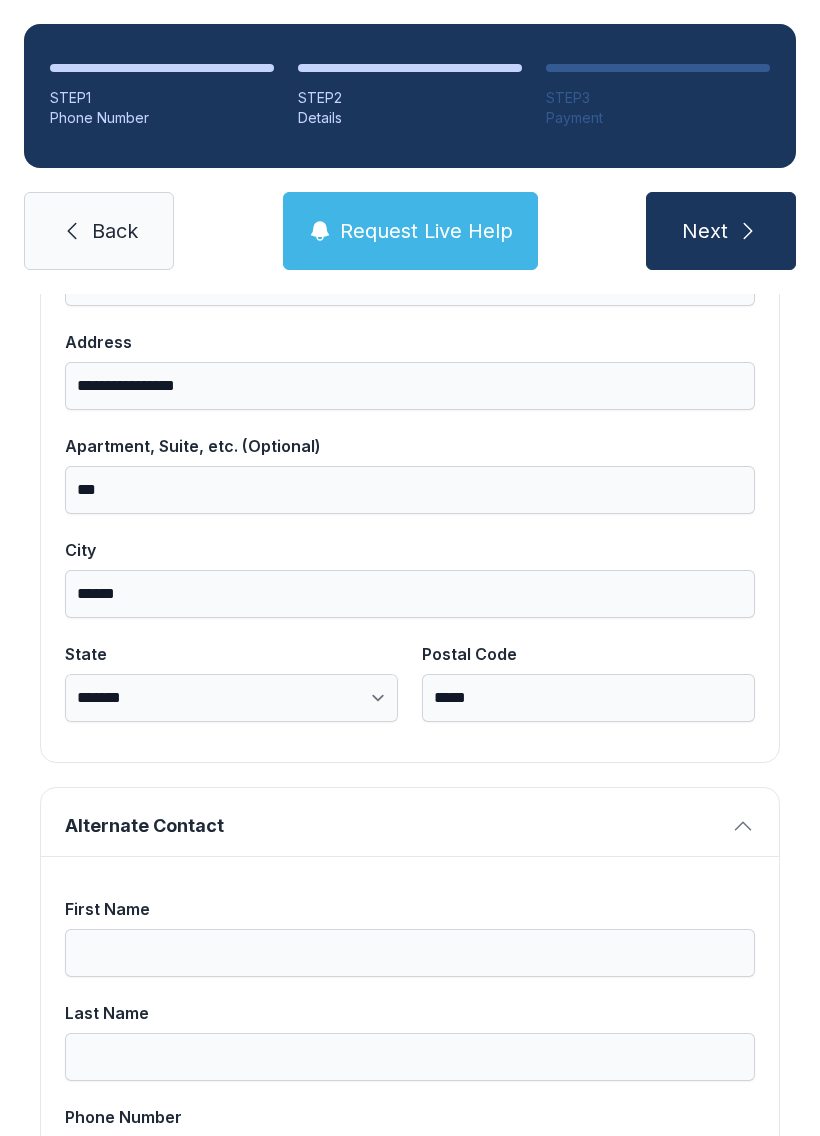 click on "Next" at bounding box center (721, 231) 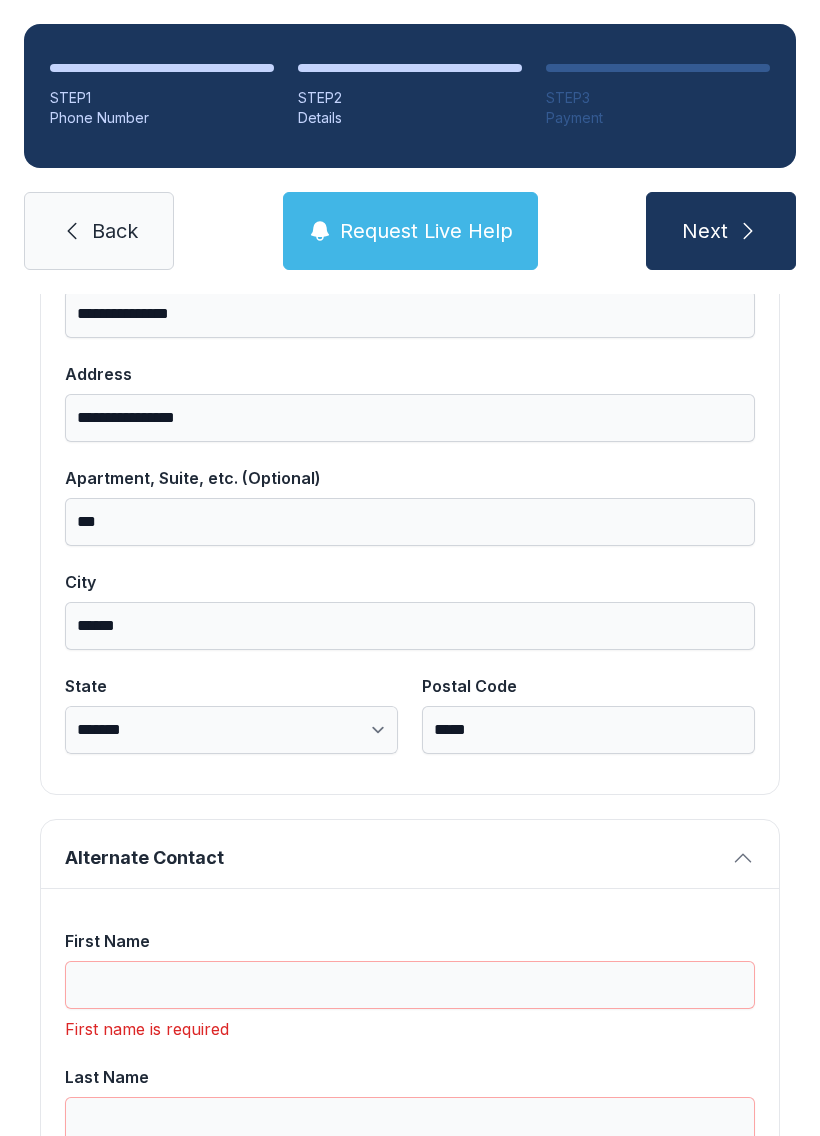 scroll, scrollTop: 43, scrollLeft: 0, axis: vertical 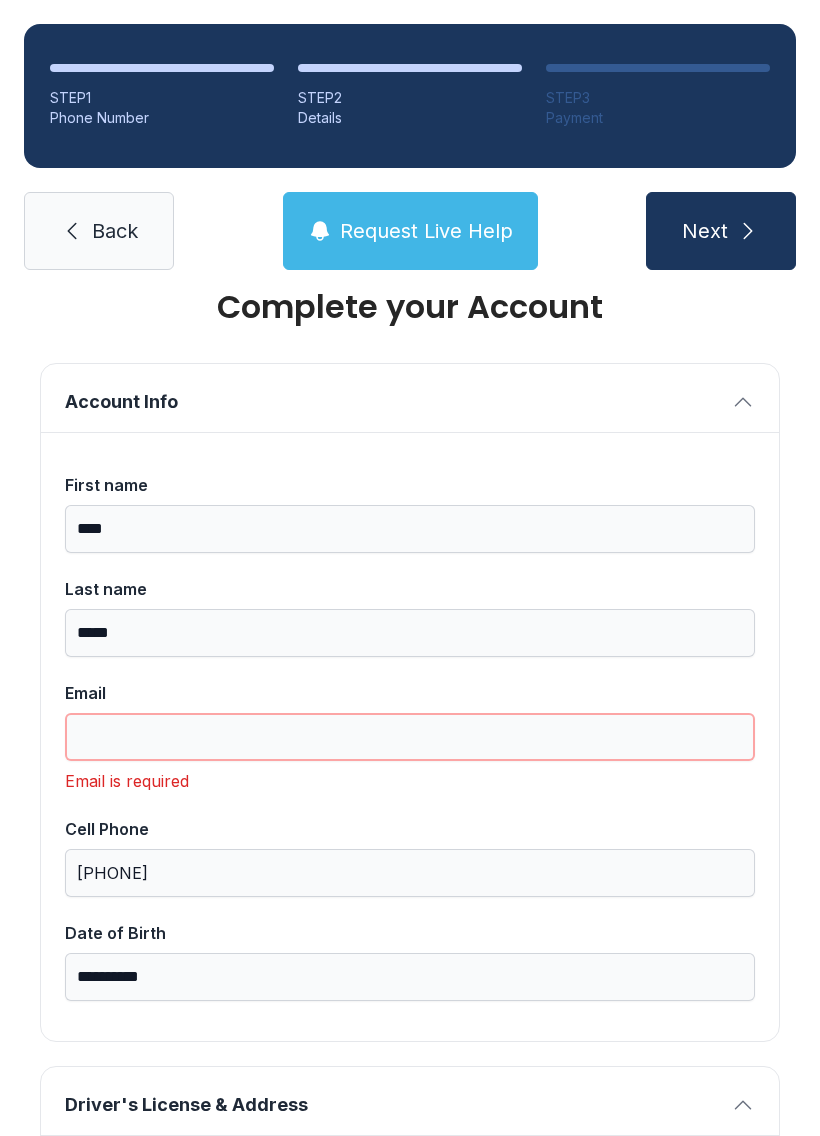 click on "Email" at bounding box center [410, 737] 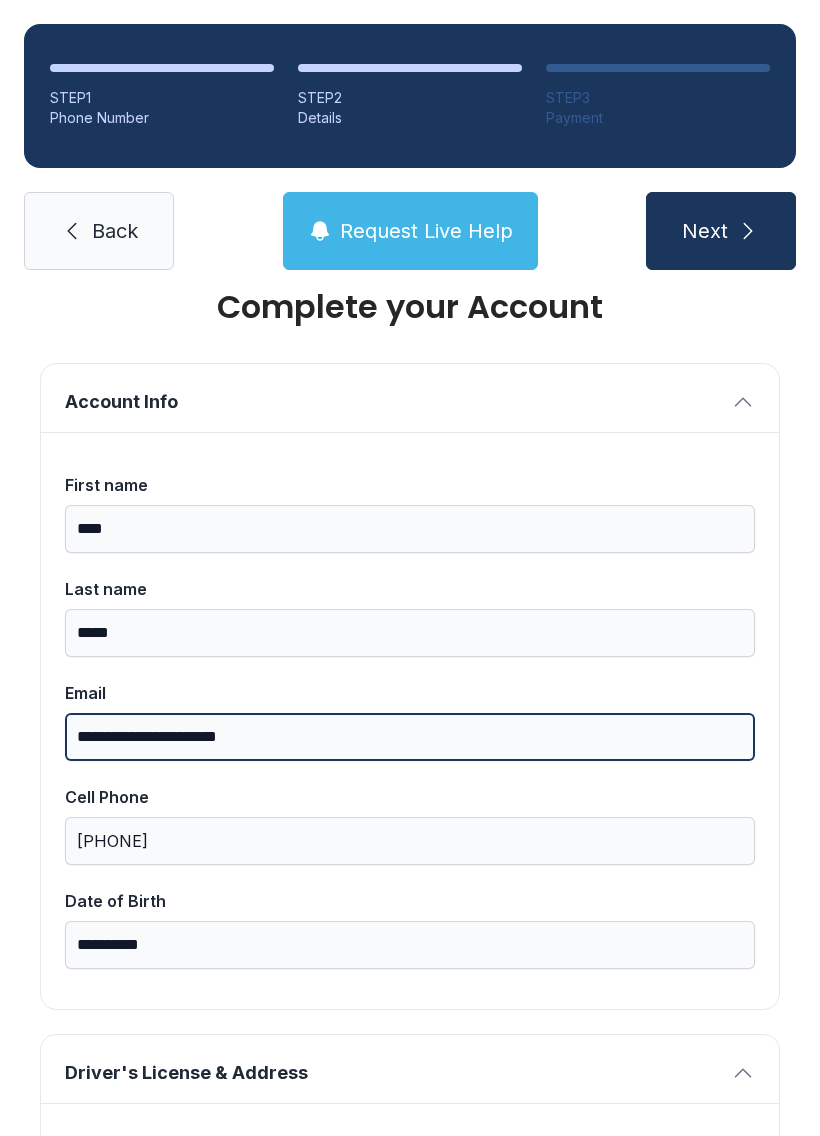 type on "**********" 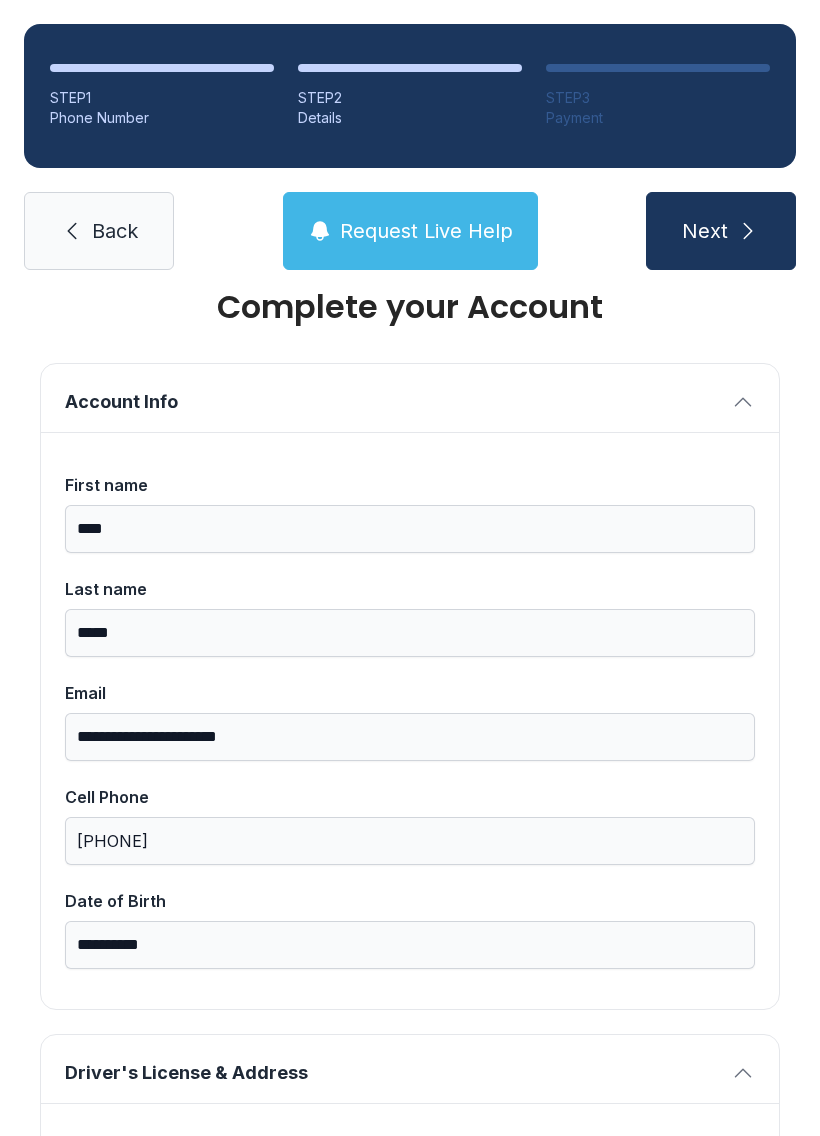 click on "Next" at bounding box center [705, 231] 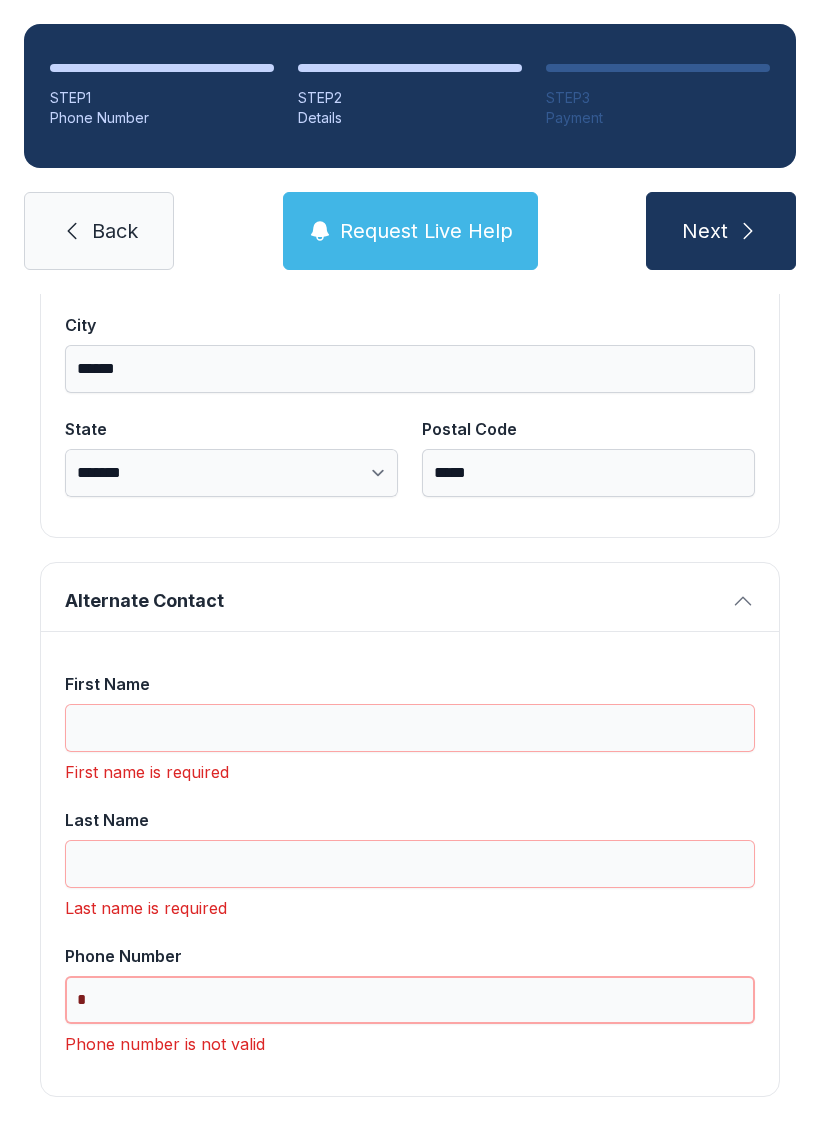 scroll, scrollTop: 1365, scrollLeft: 0, axis: vertical 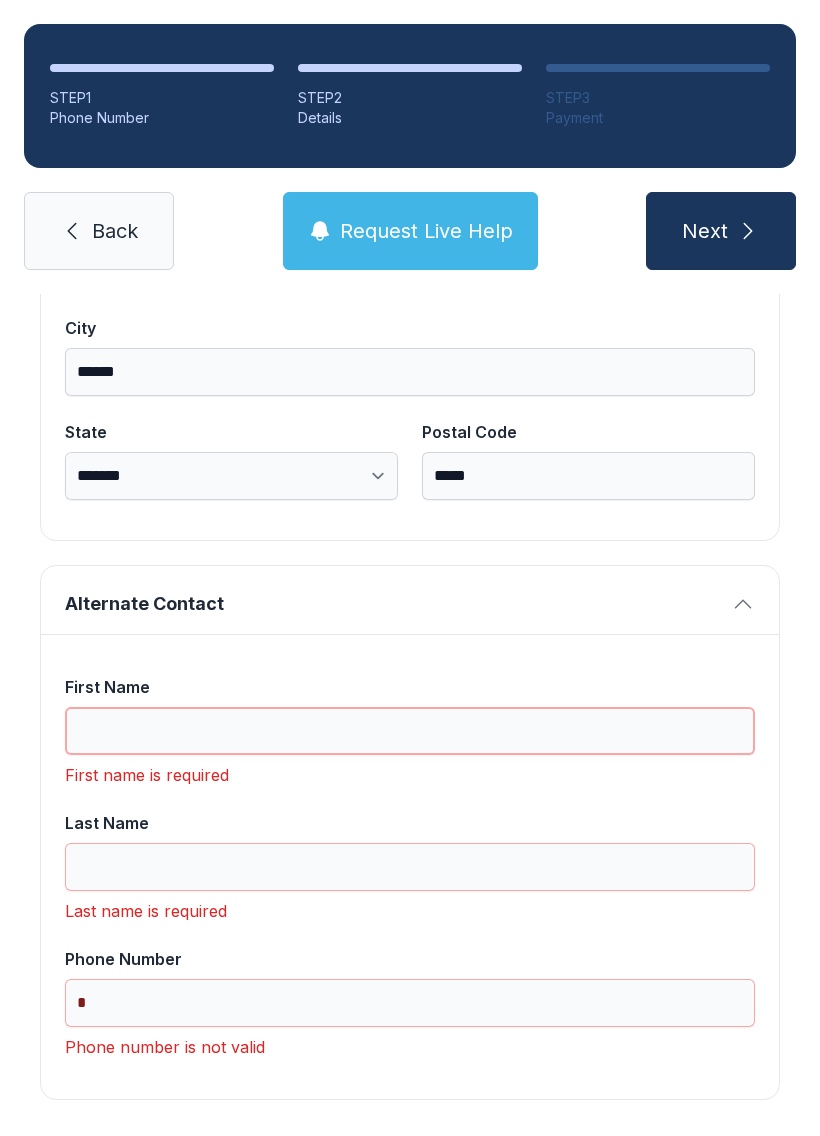 click on "First Name" at bounding box center [410, 731] 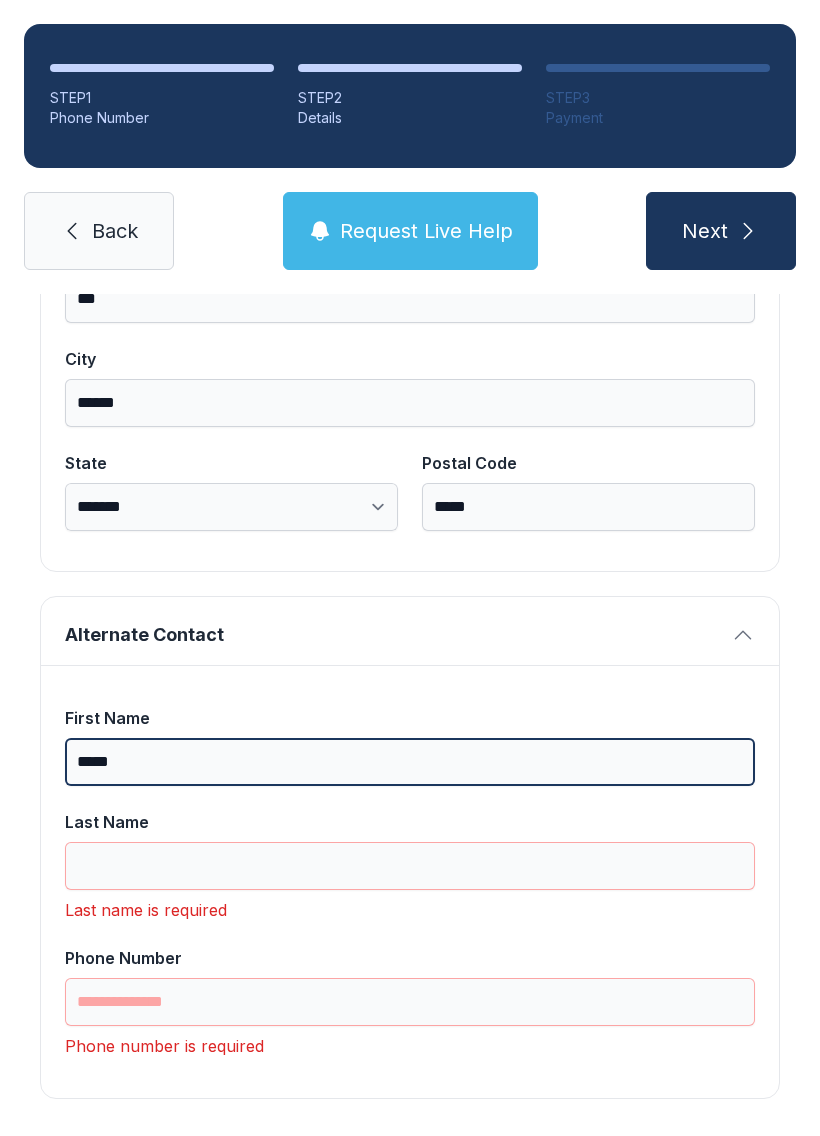 scroll, scrollTop: 1333, scrollLeft: 0, axis: vertical 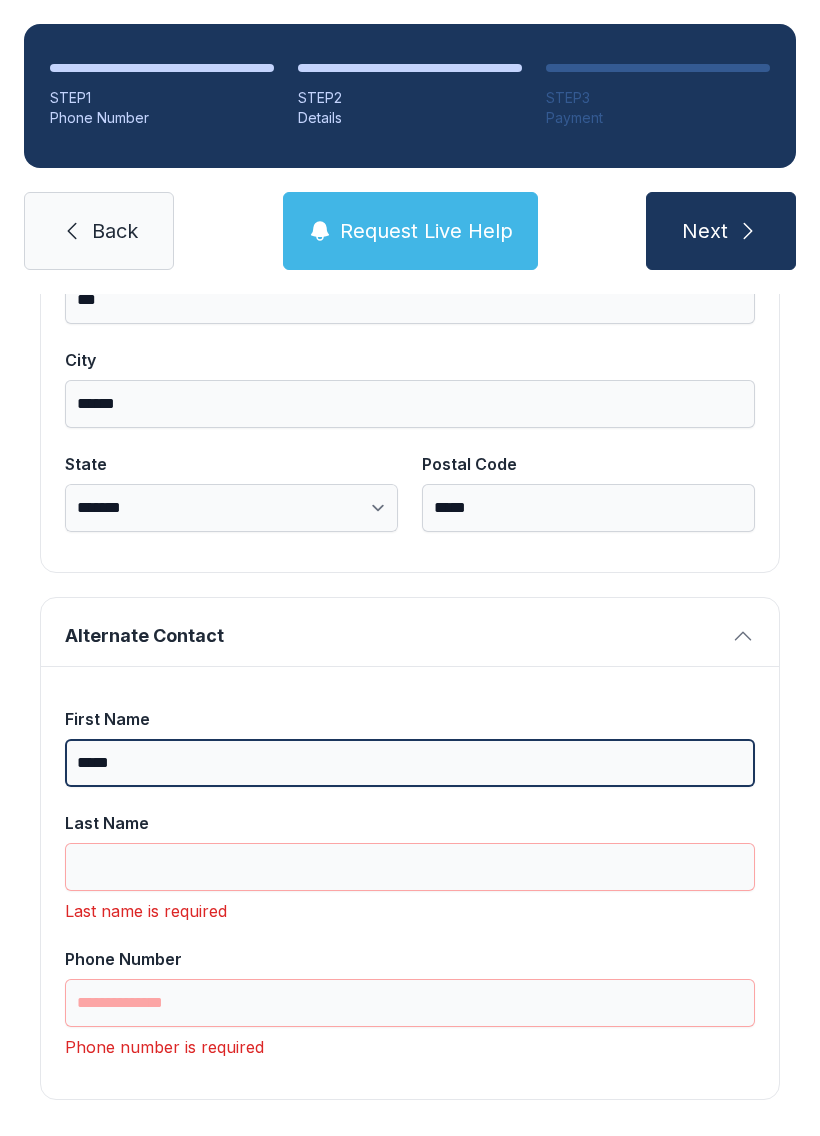type on "****" 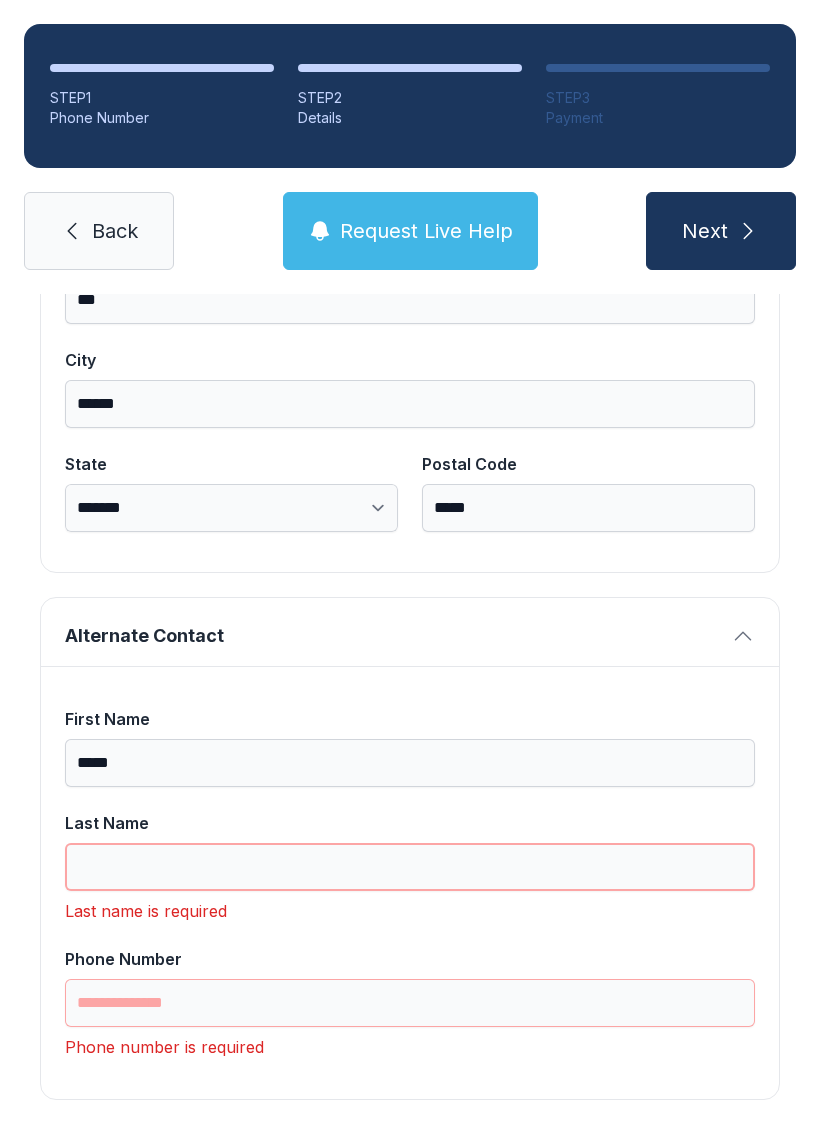 scroll, scrollTop: 44, scrollLeft: 0, axis: vertical 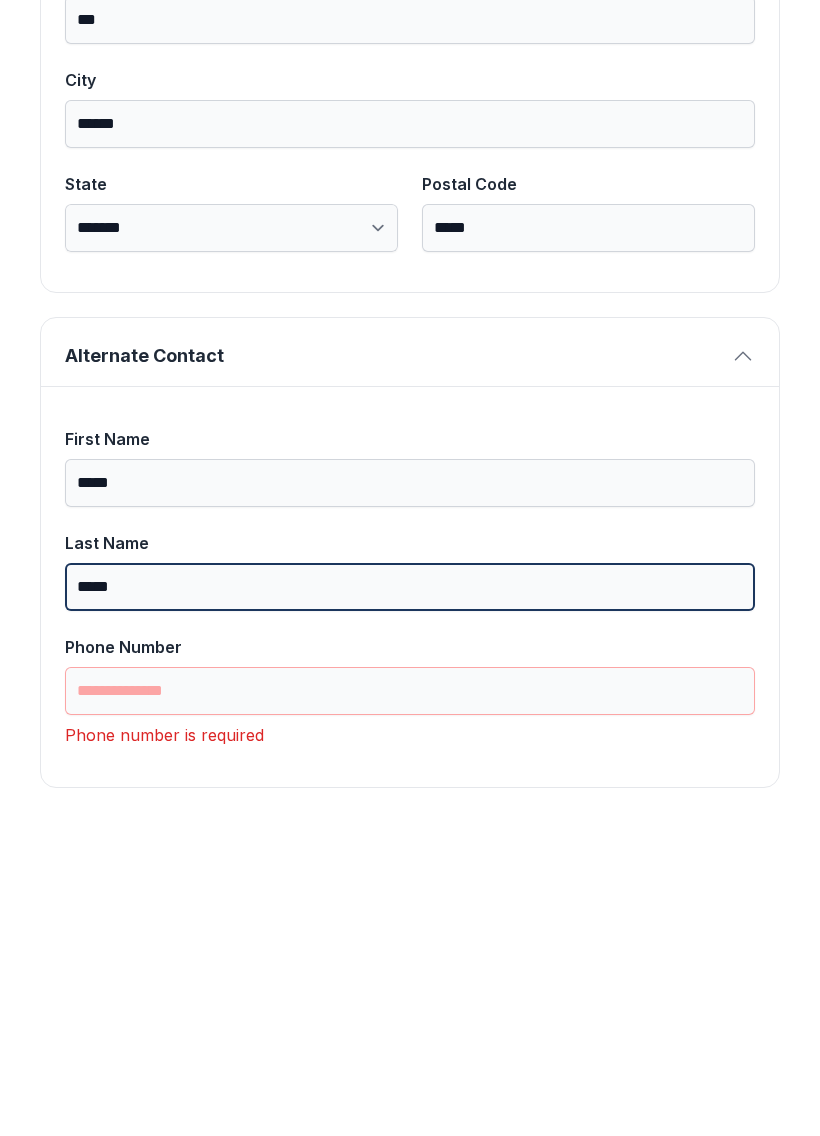 type on "*****" 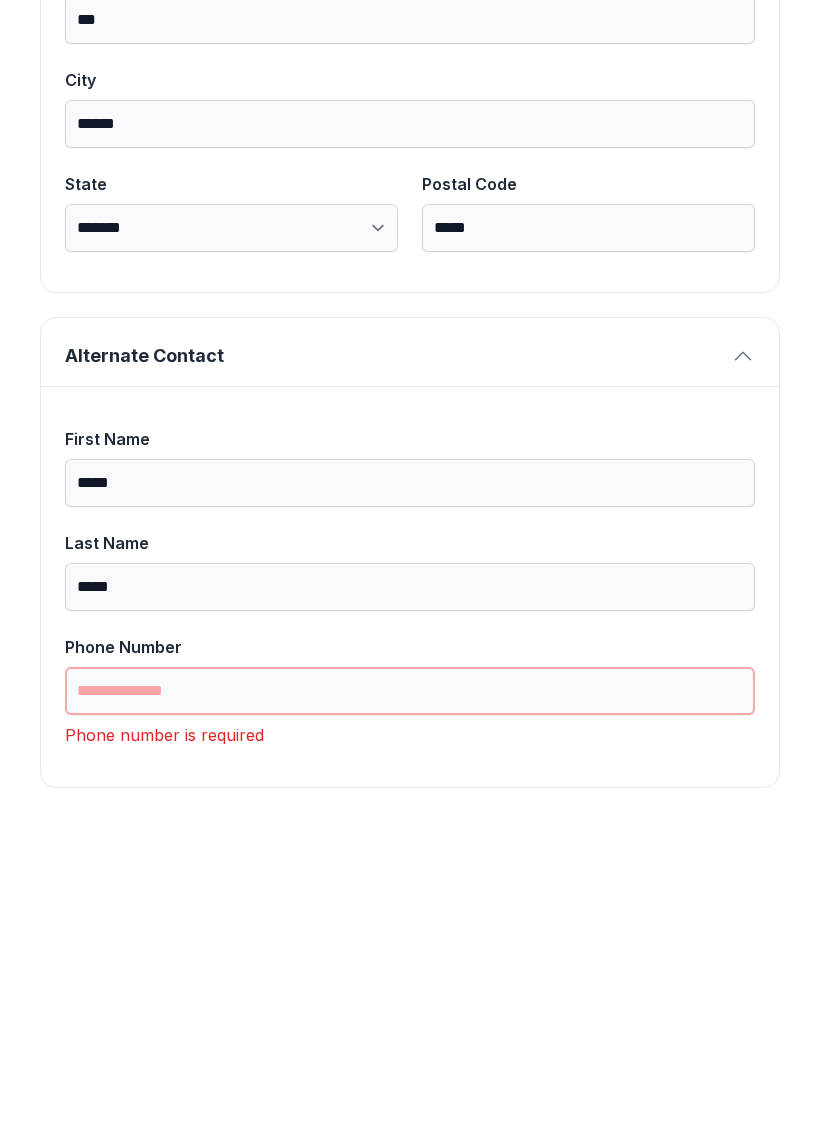 click on "Phone Number" at bounding box center (410, 1008) 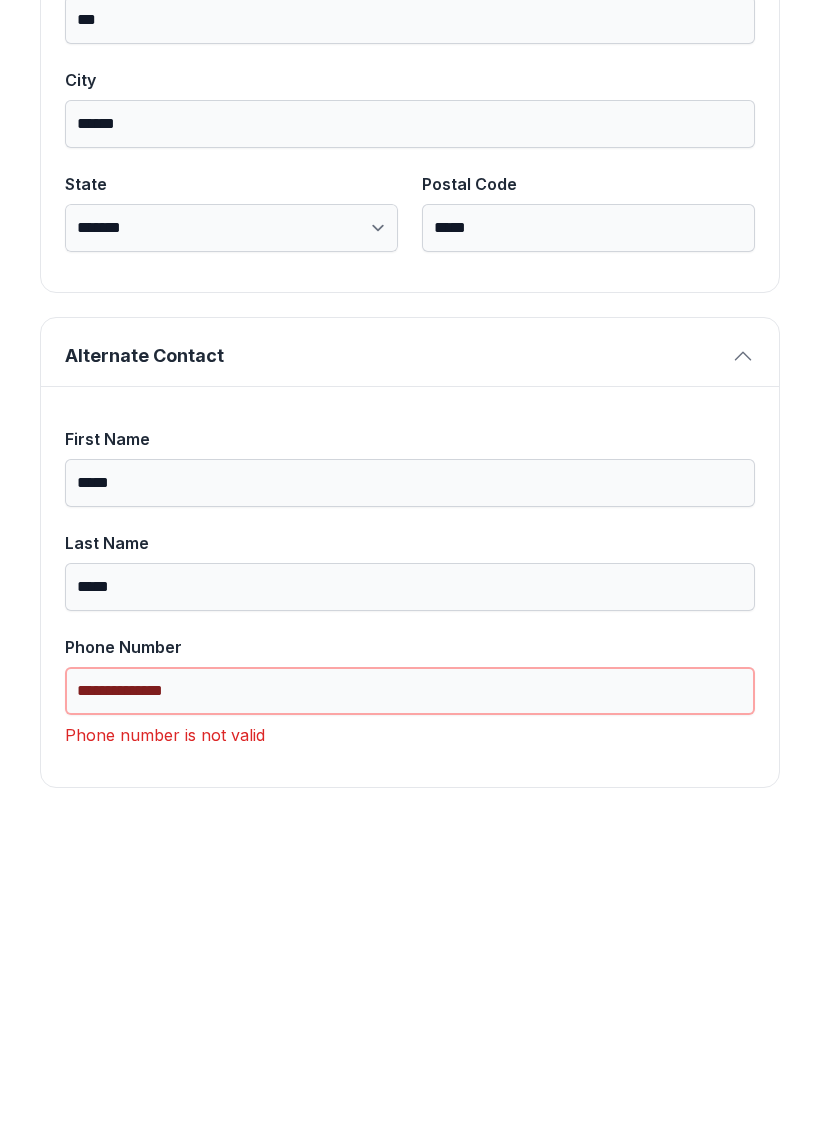scroll, scrollTop: 1269, scrollLeft: 0, axis: vertical 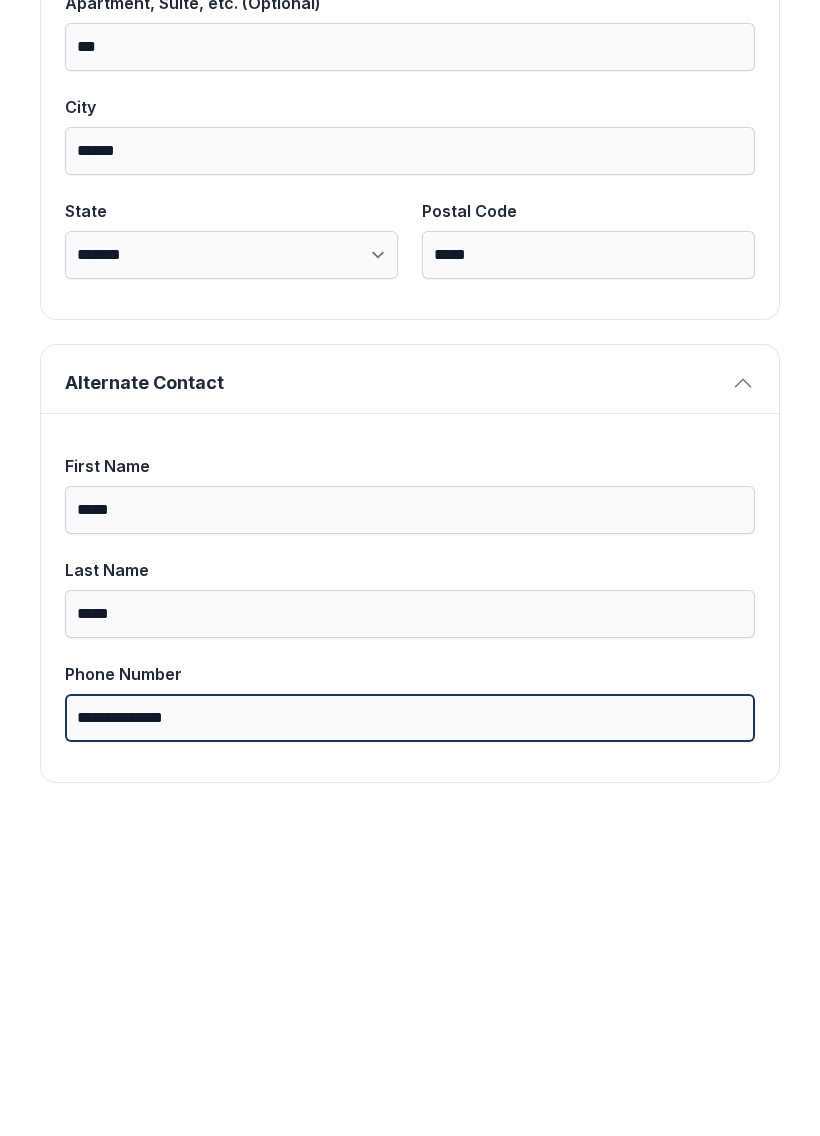 type on "**********" 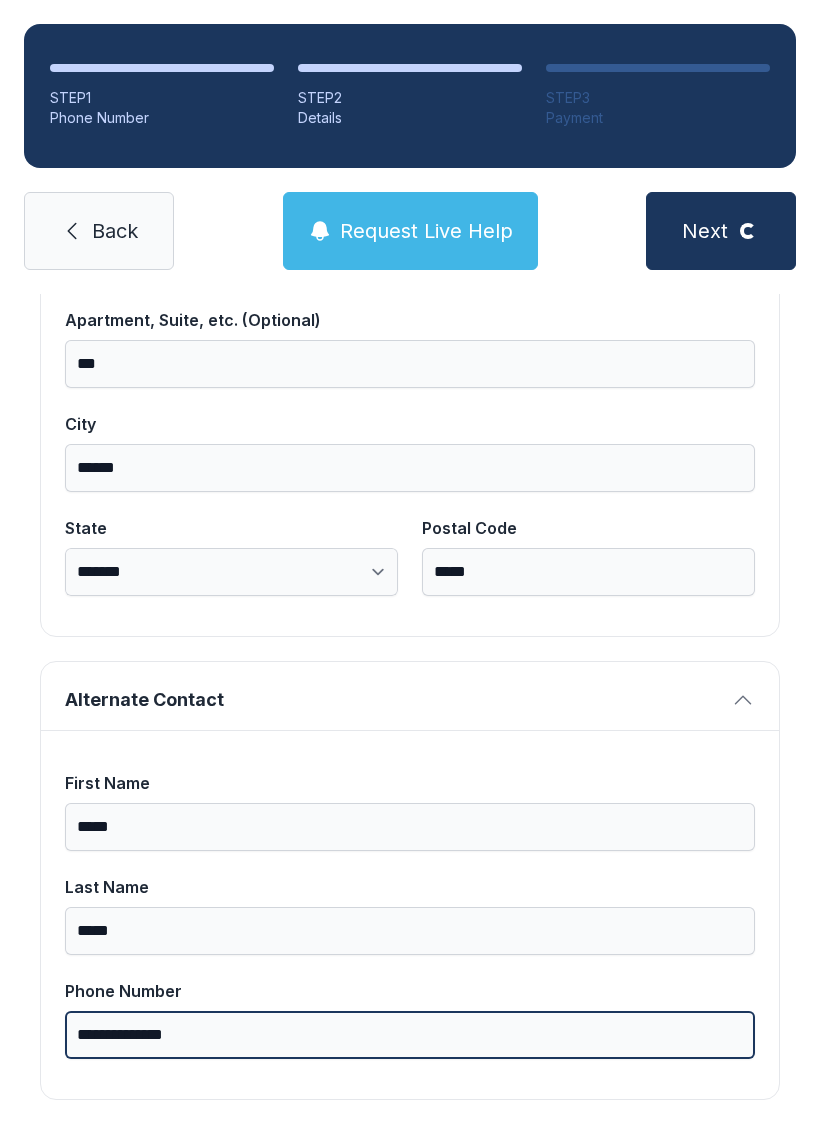 scroll, scrollTop: 11, scrollLeft: 0, axis: vertical 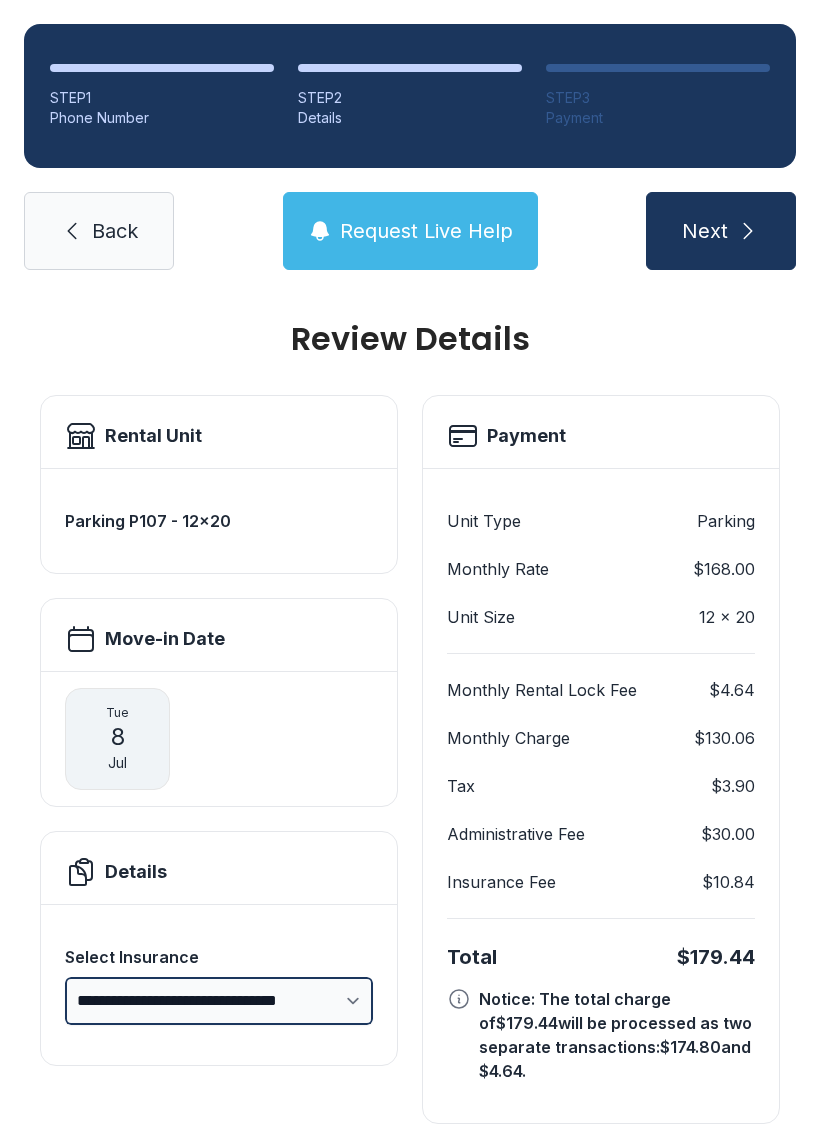 click on "**********" at bounding box center (219, 1001) 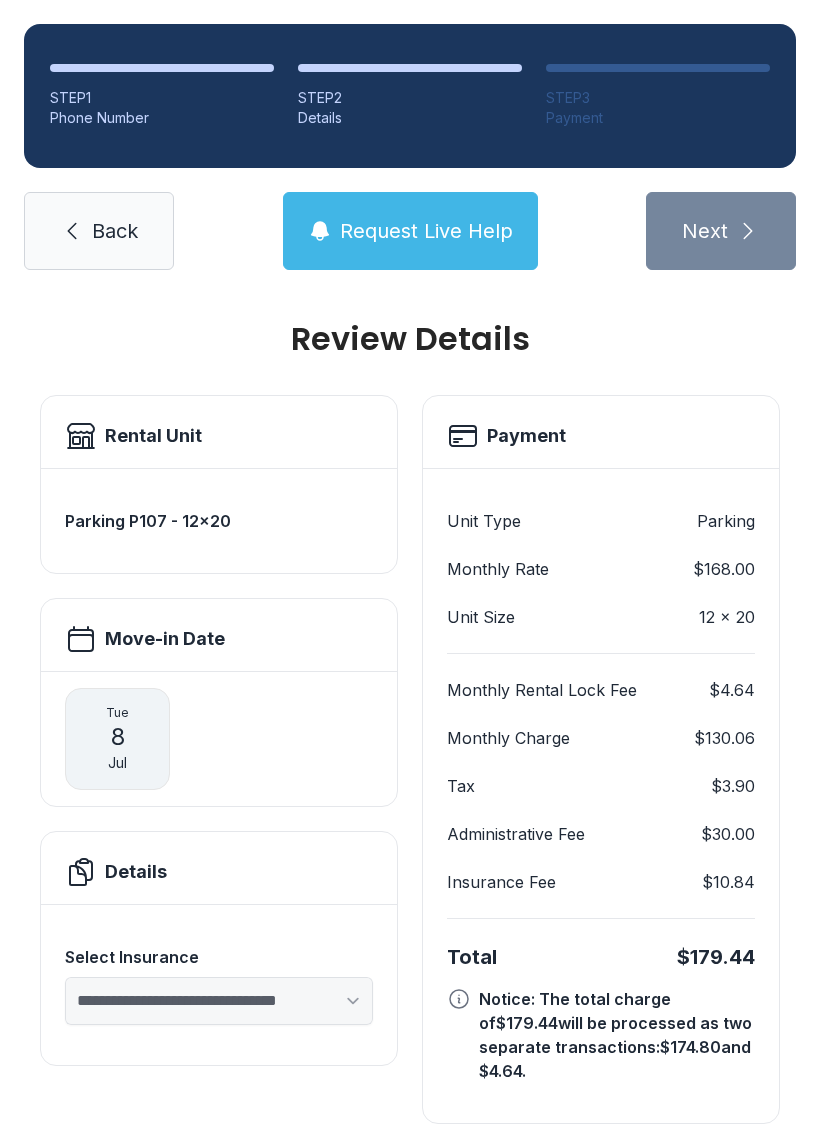 scroll, scrollTop: 0, scrollLeft: 0, axis: both 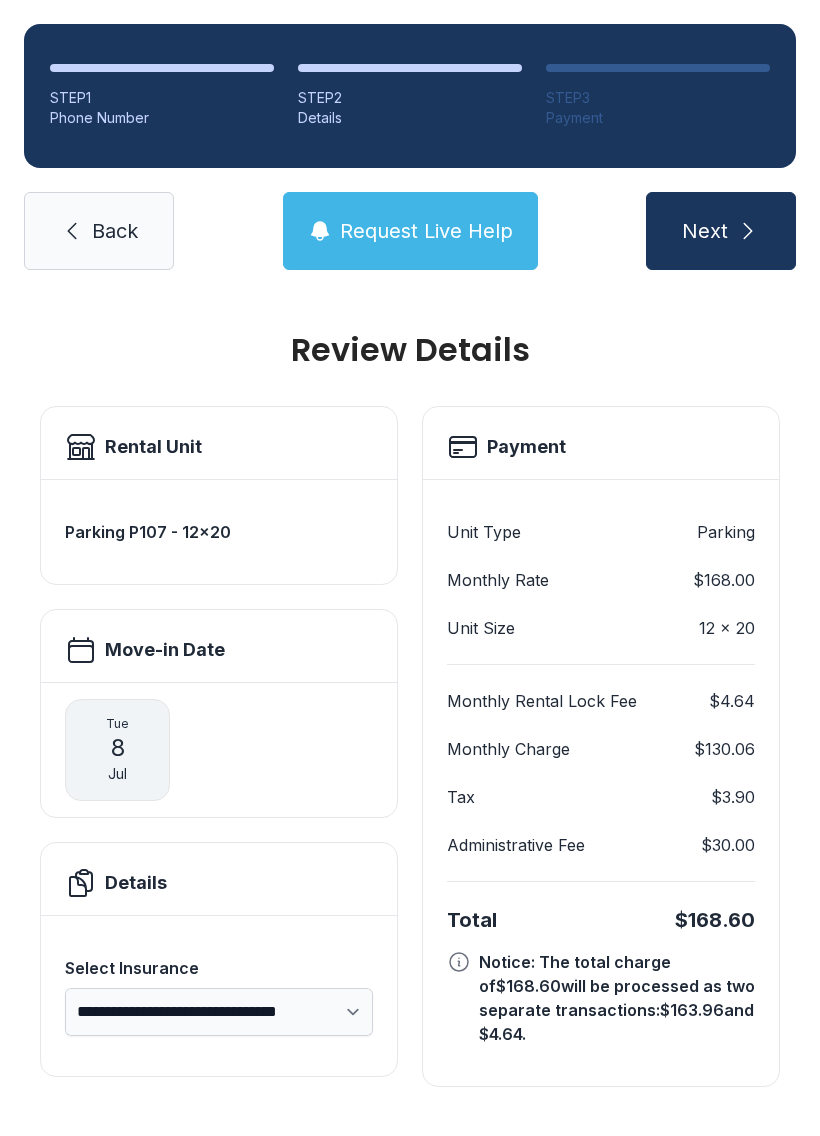 click on "Next" at bounding box center (721, 231) 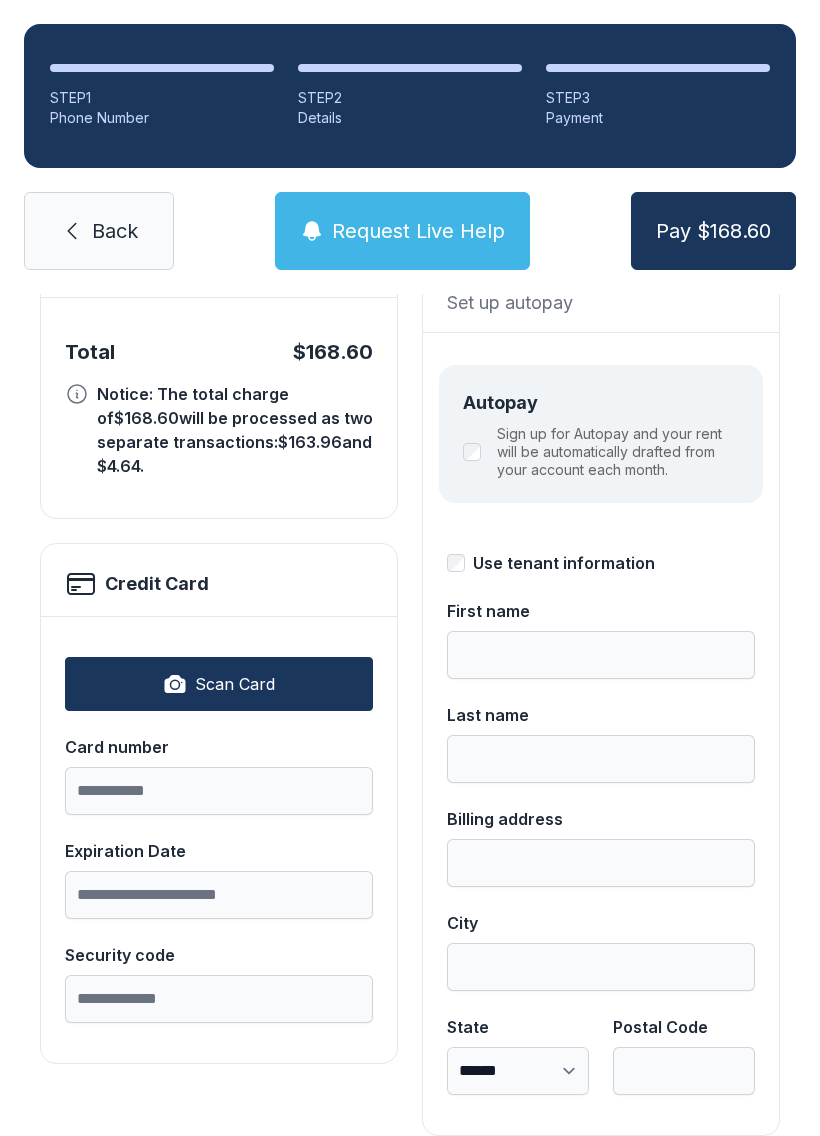 scroll, scrollTop: 183, scrollLeft: 0, axis: vertical 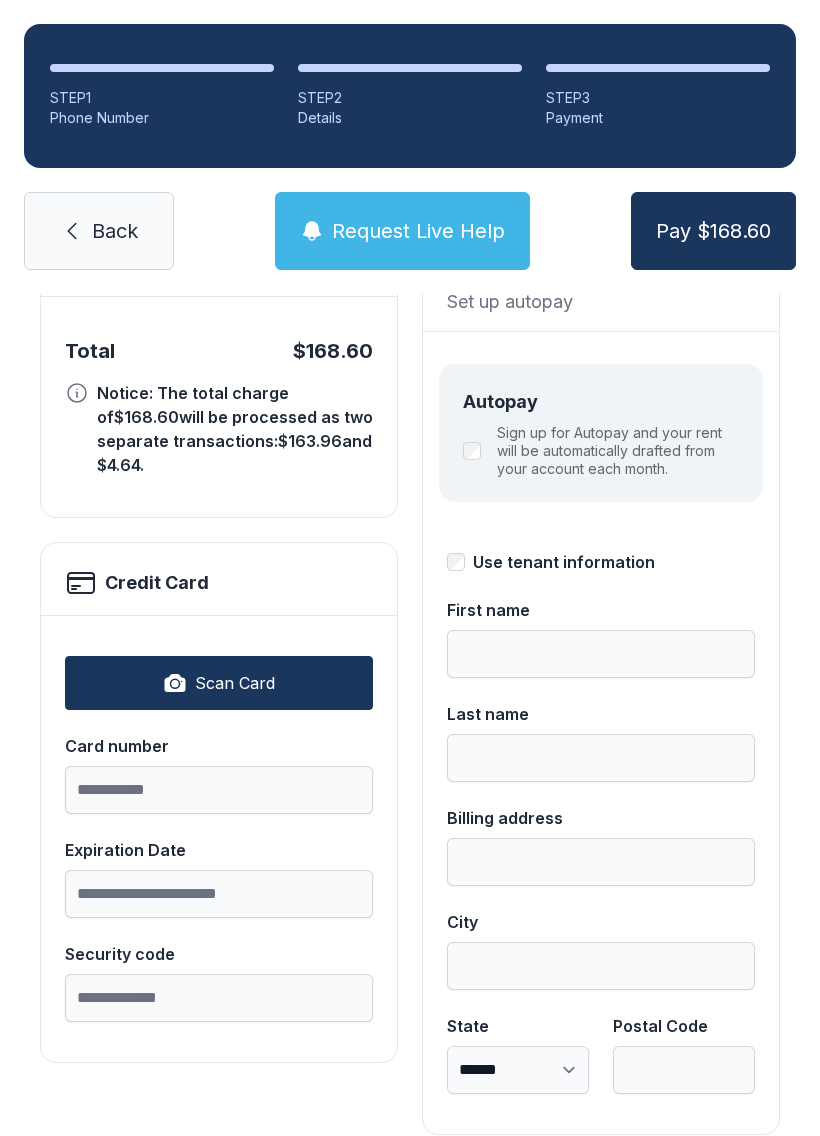 click on "Scan Card" at bounding box center [219, 683] 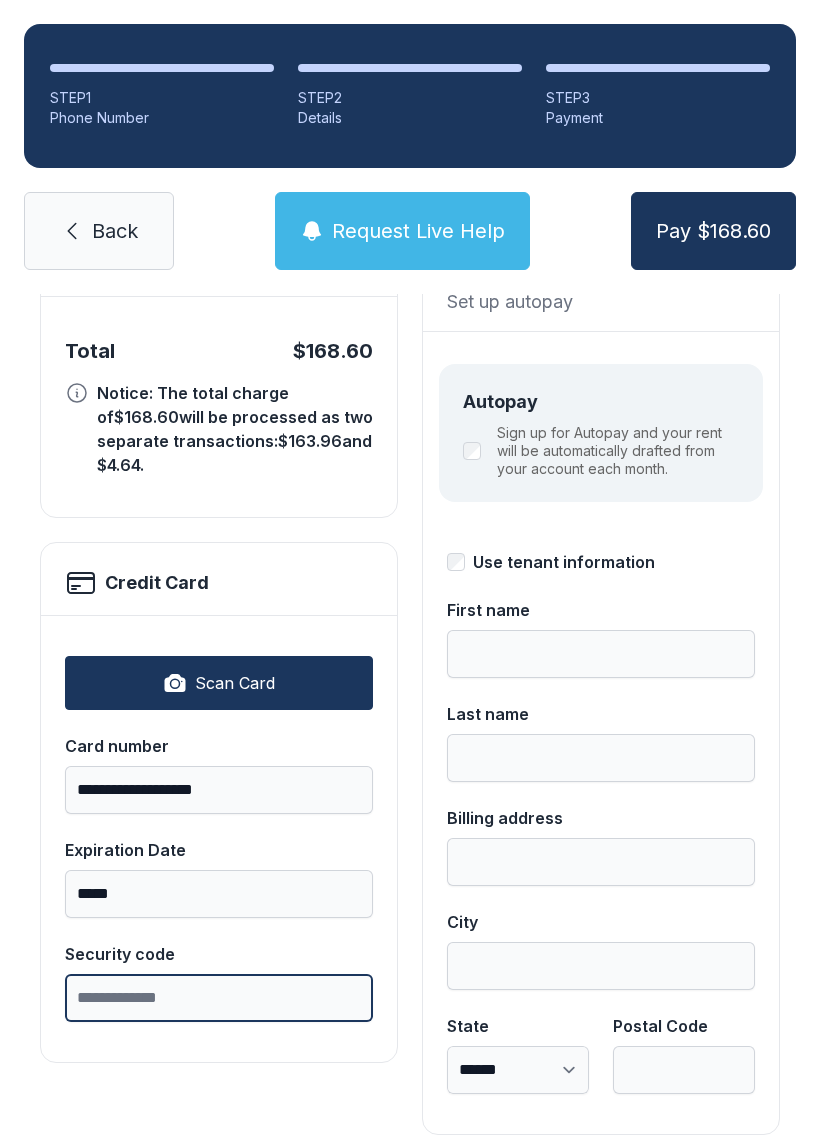 click on "Security code" at bounding box center [219, 998] 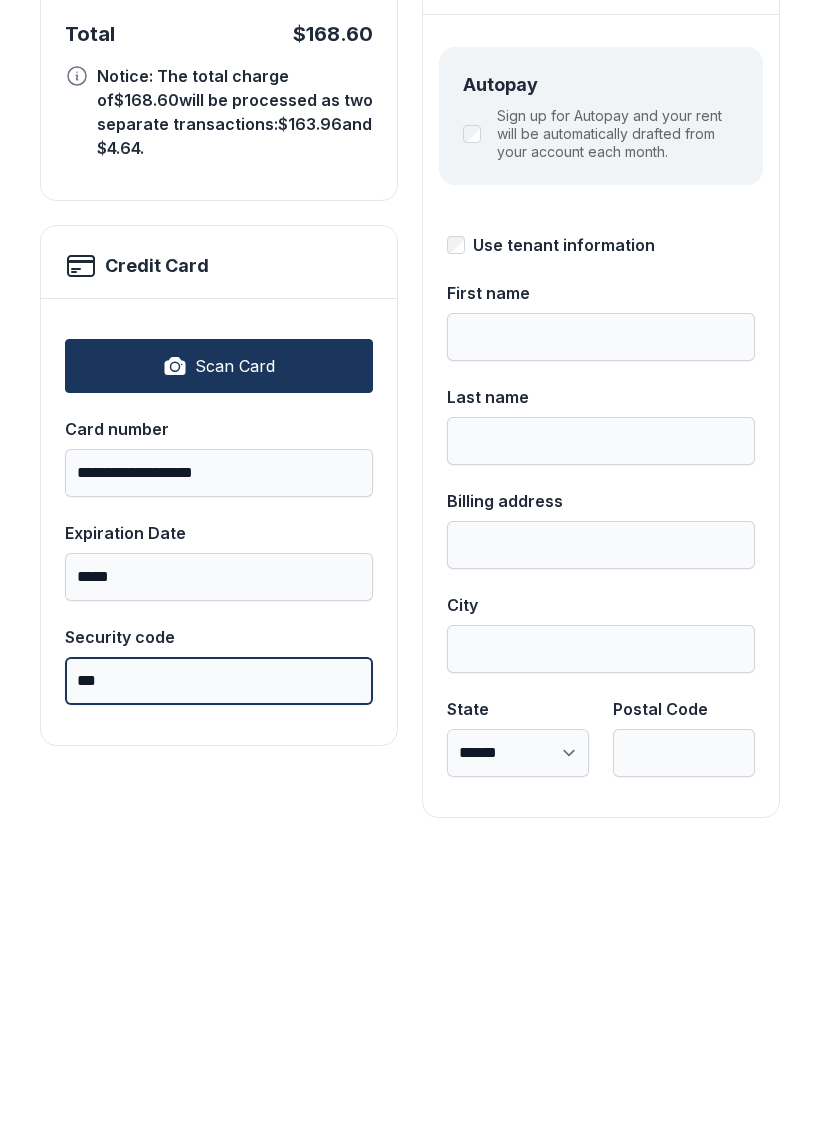 type on "***" 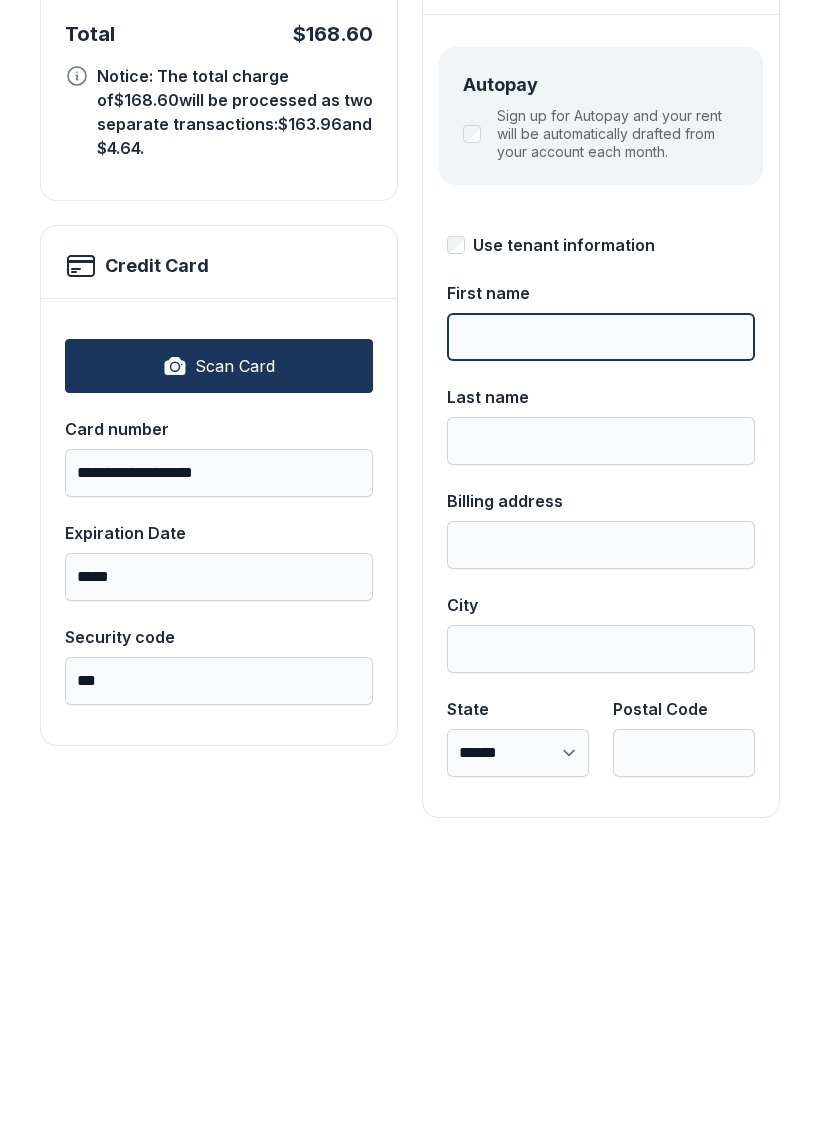 click on "First name" at bounding box center [601, 654] 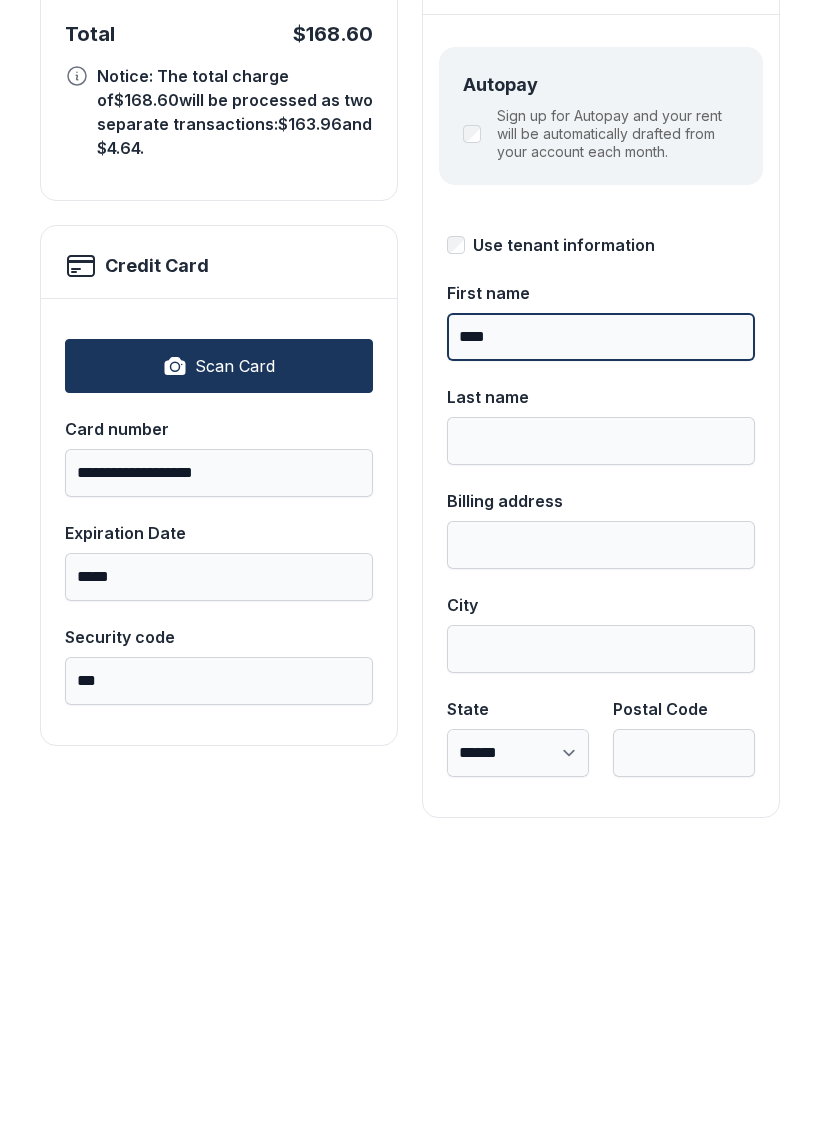 type on "****" 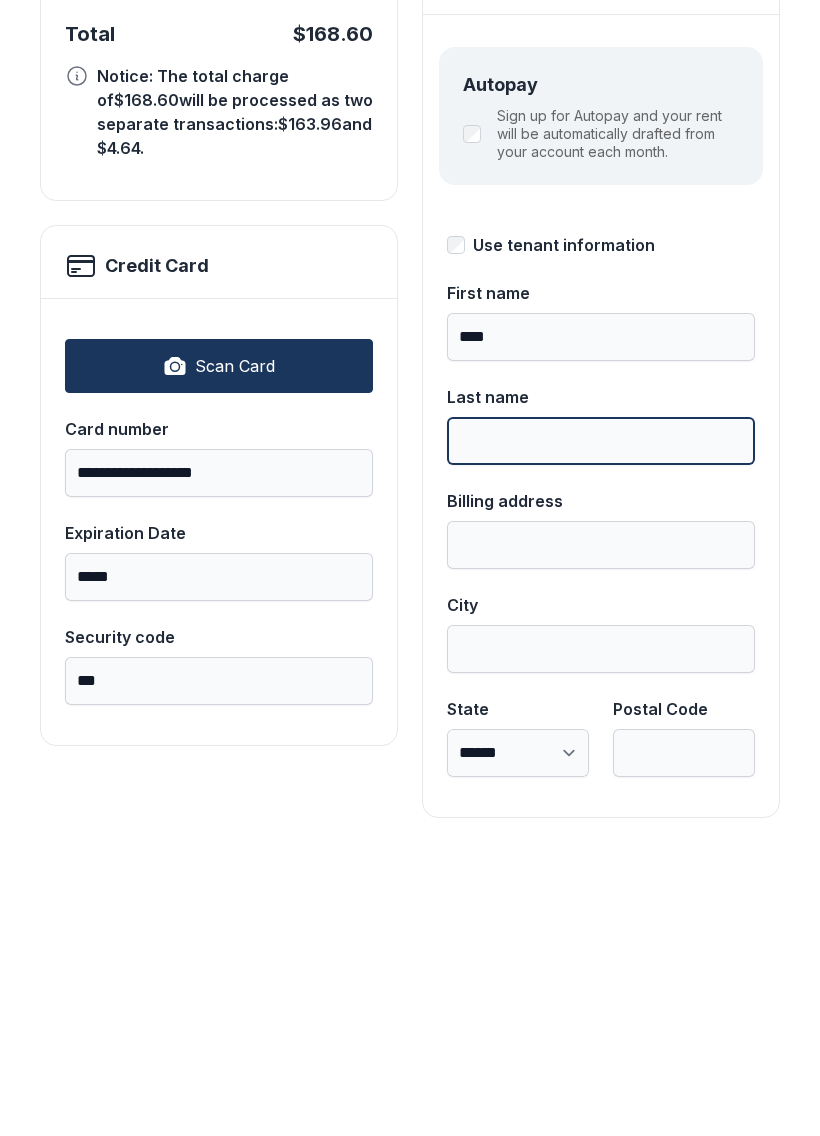 click on "Last name" at bounding box center (601, 758) 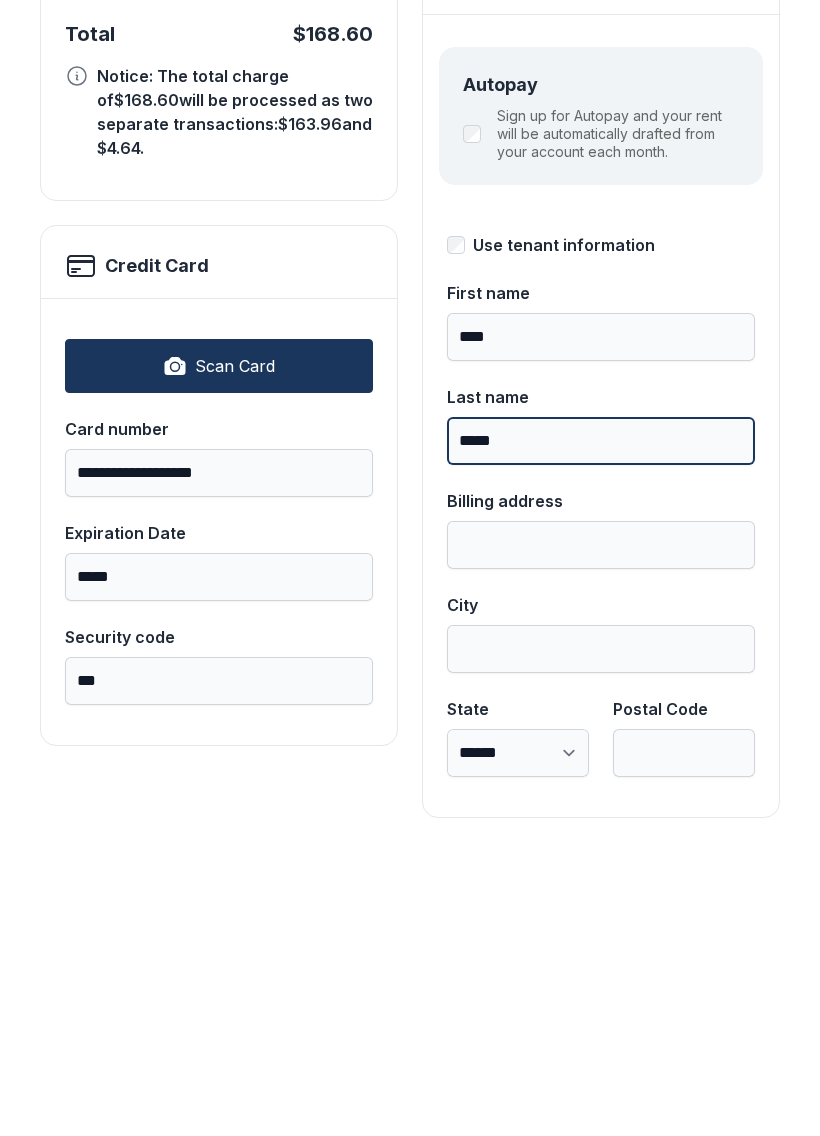 type on "*****" 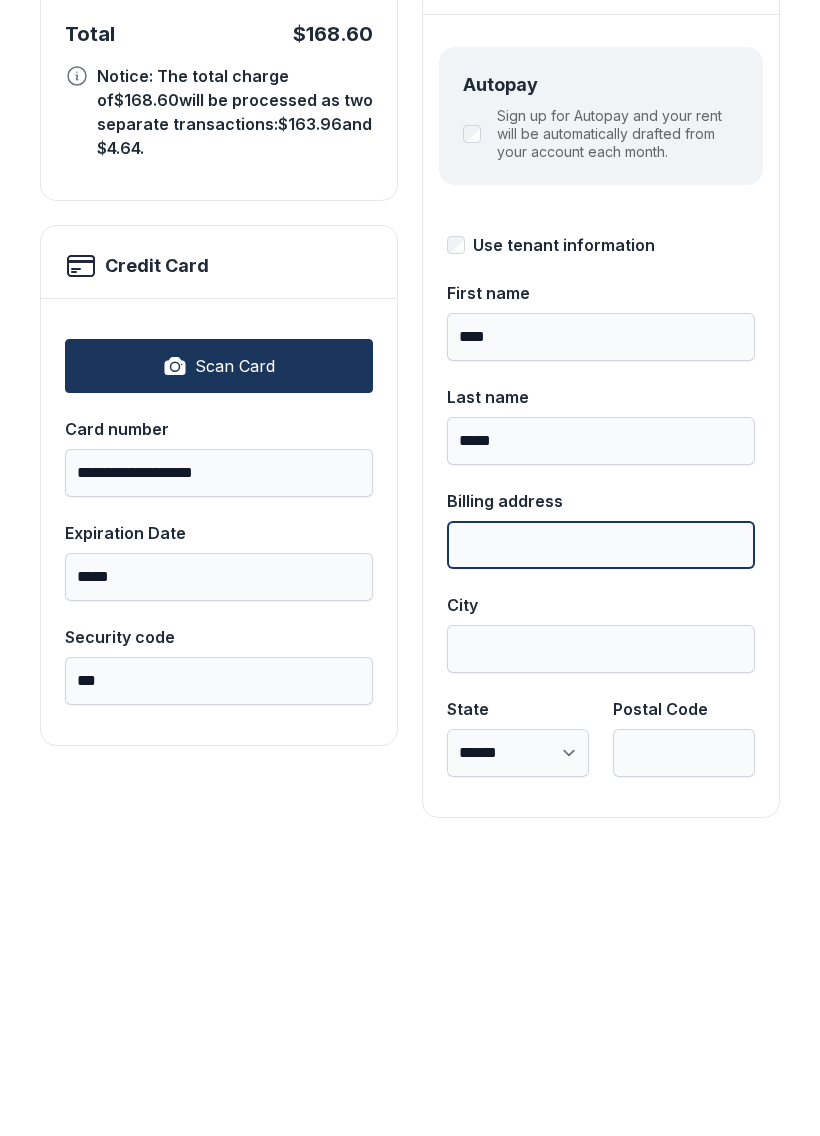 click on "Billing address" at bounding box center (601, 862) 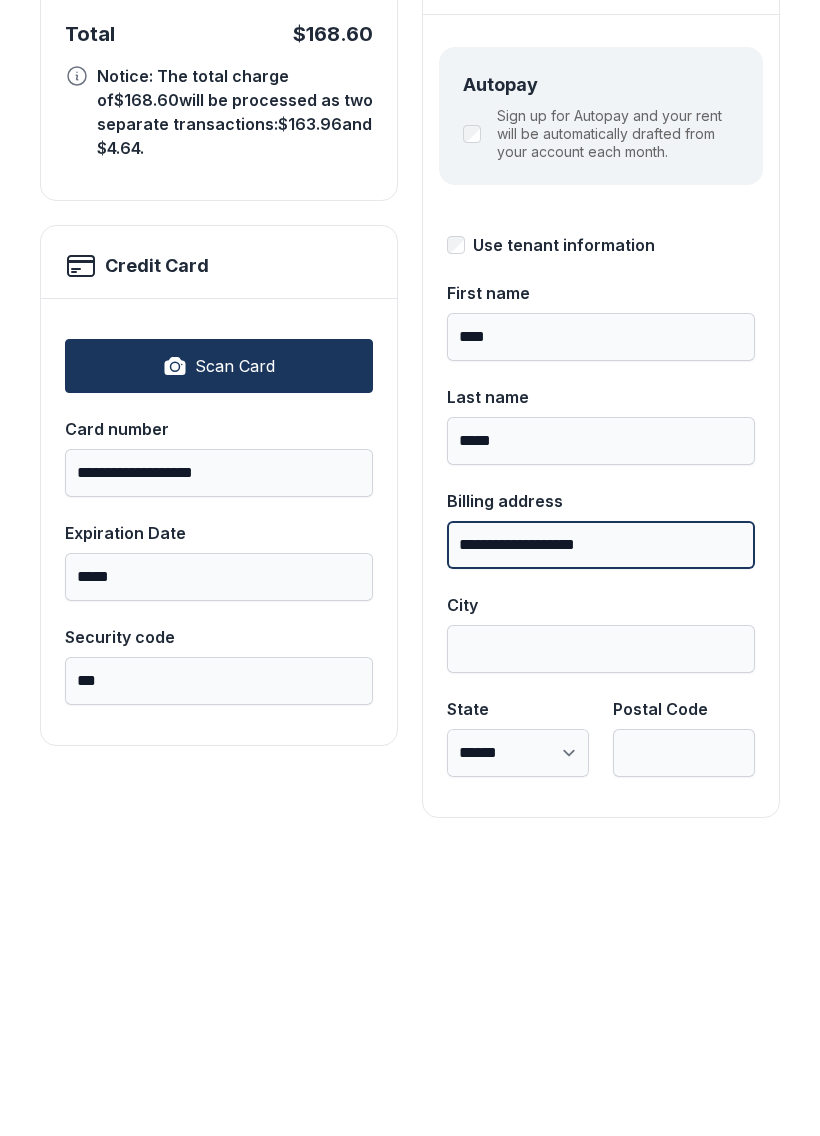 type on "**********" 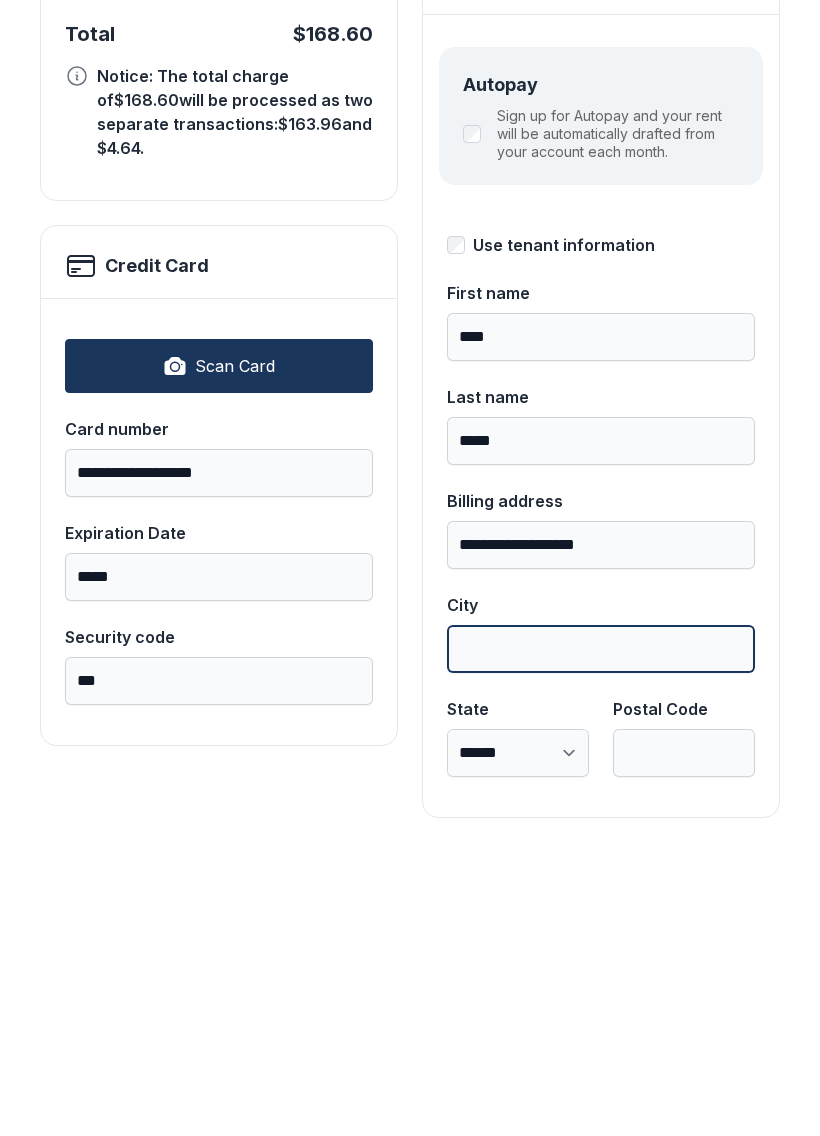 click on "City" at bounding box center [601, 966] 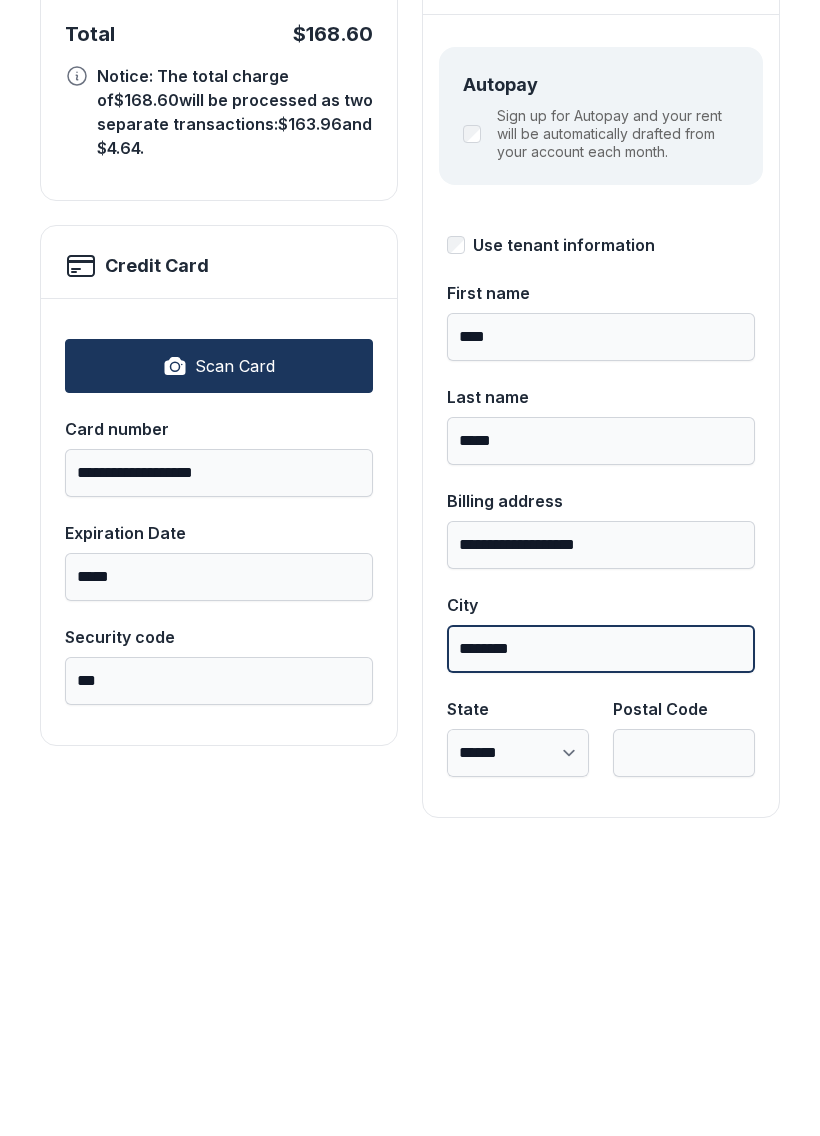 type on "********" 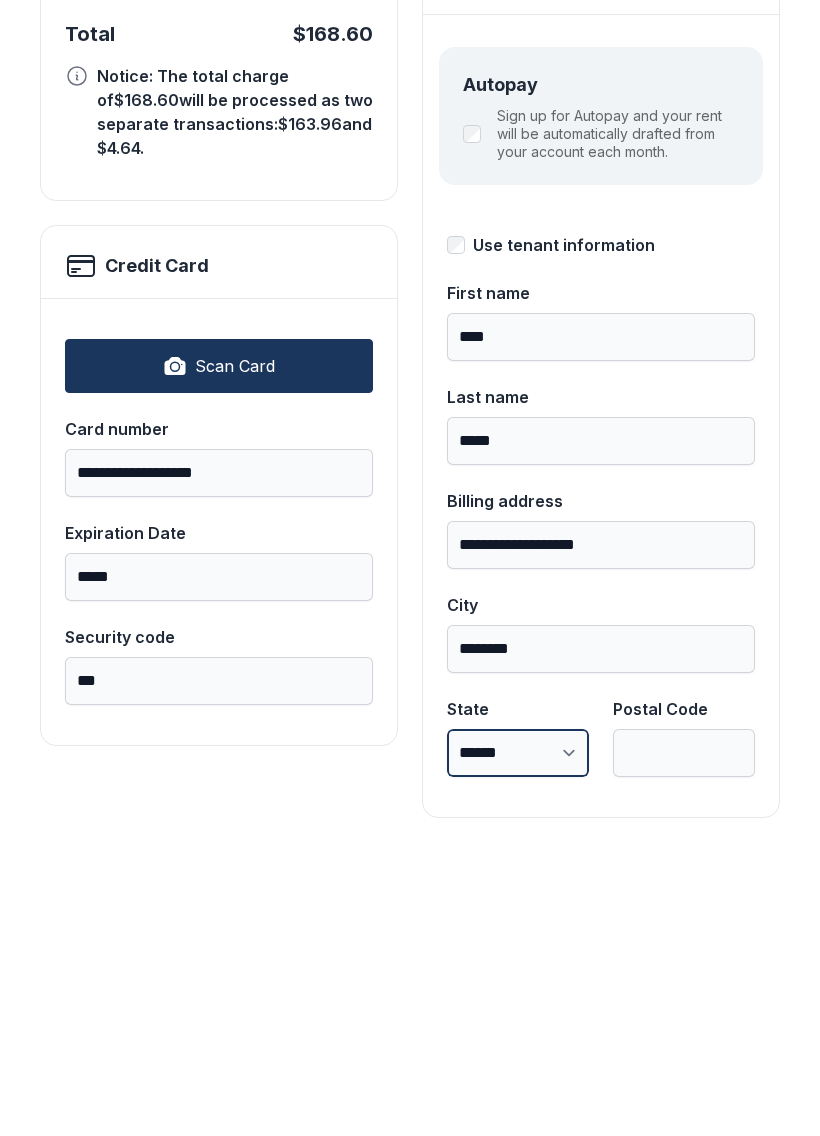 click on "**********" at bounding box center (518, 1070) 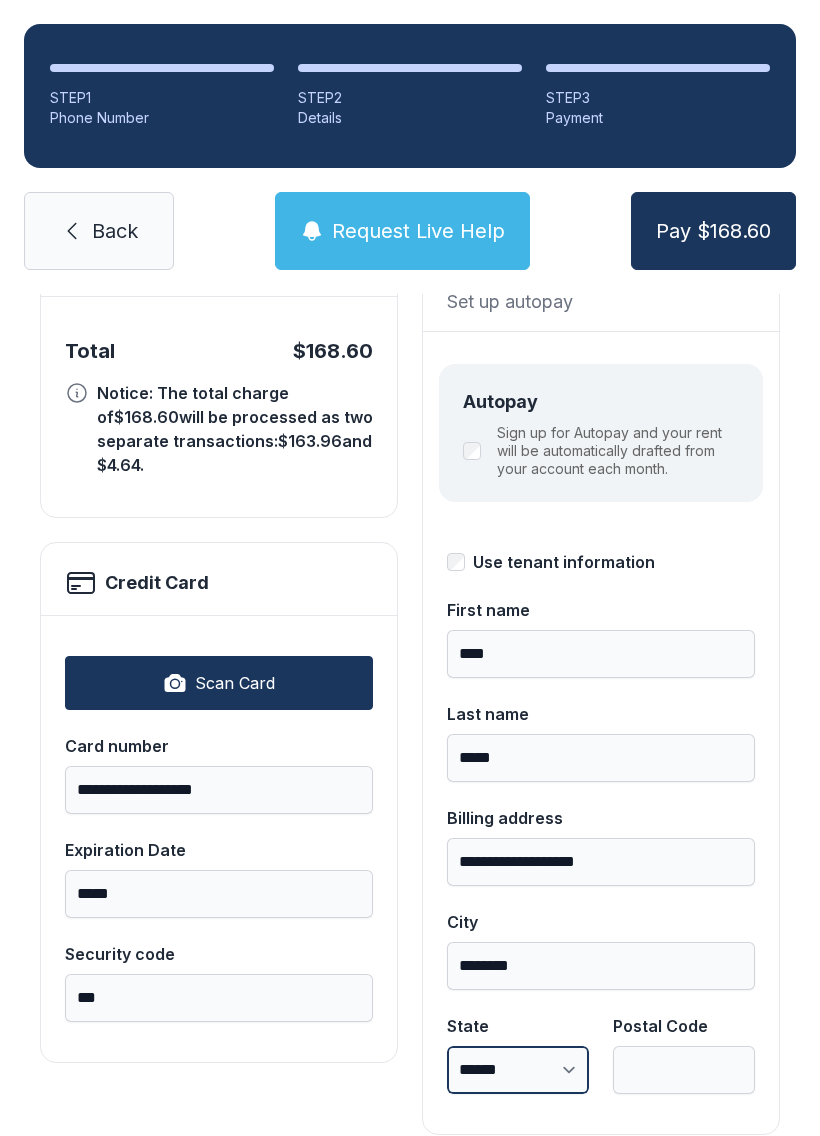 select on "**" 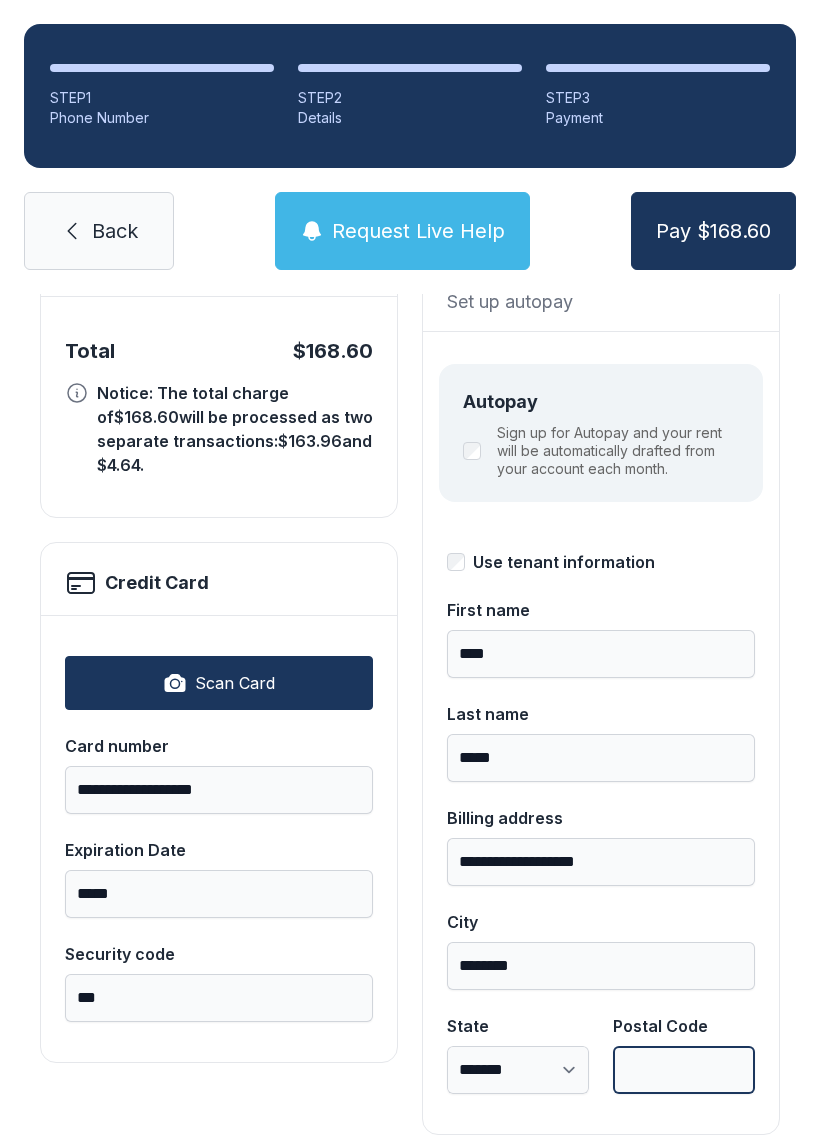 click on "Postal Code" at bounding box center [684, 1070] 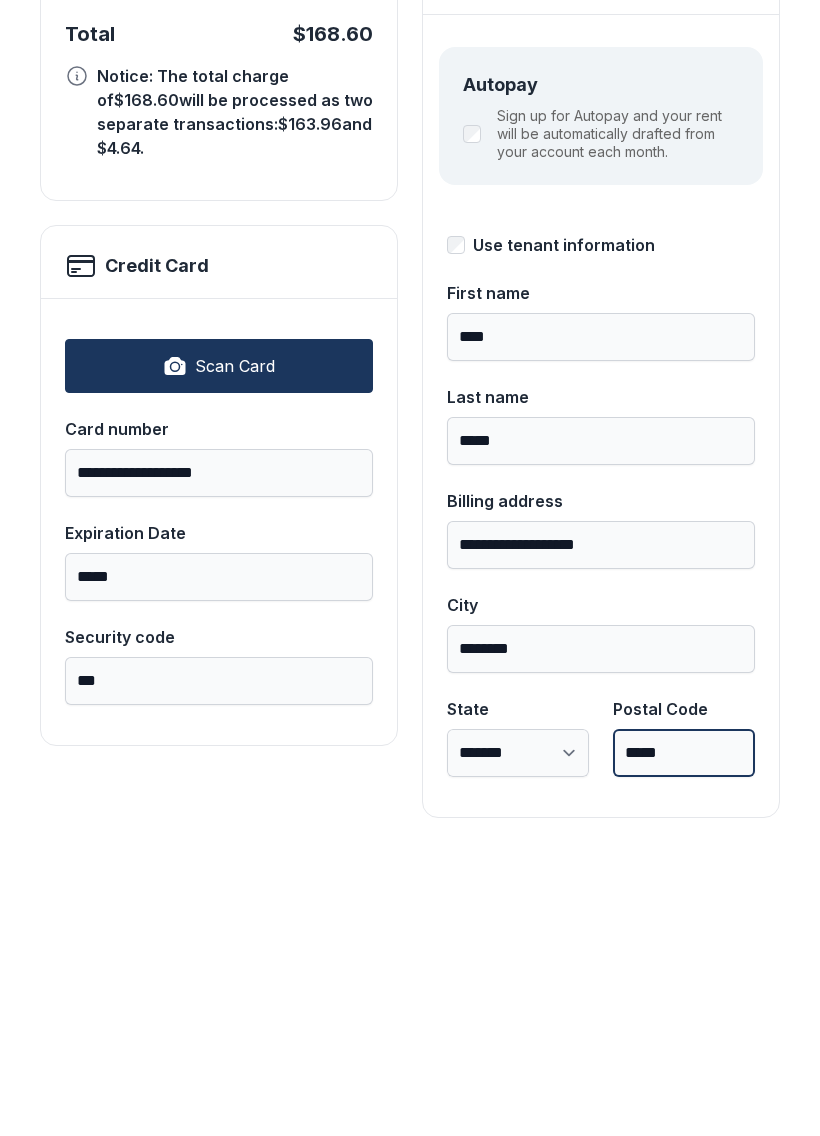 type on "*****" 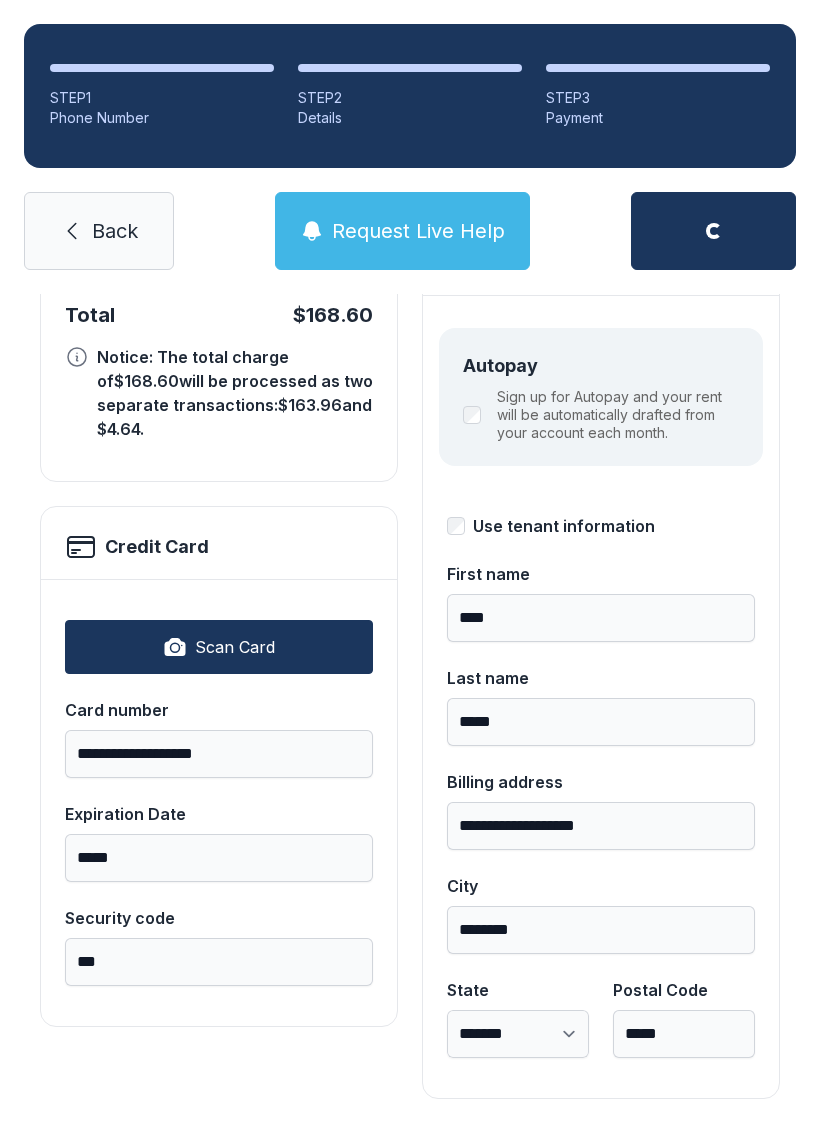 scroll, scrollTop: 218, scrollLeft: 0, axis: vertical 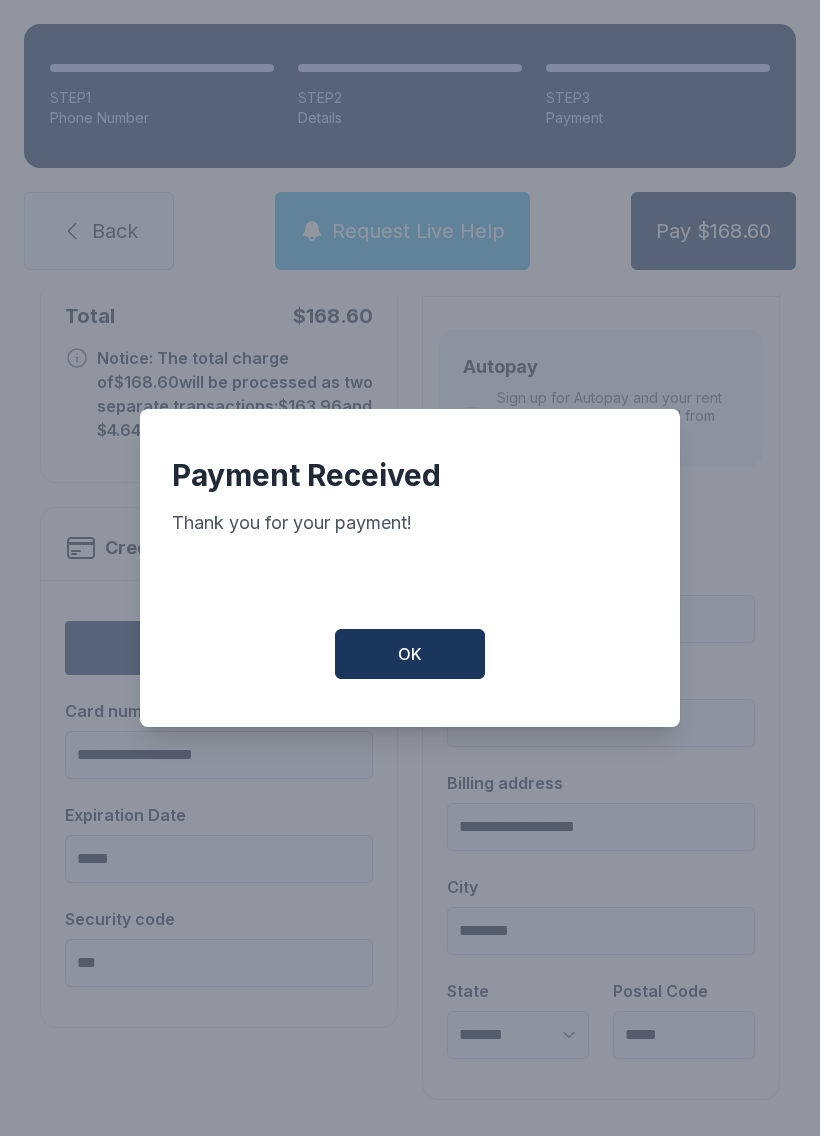 click on "OK" at bounding box center [410, 654] 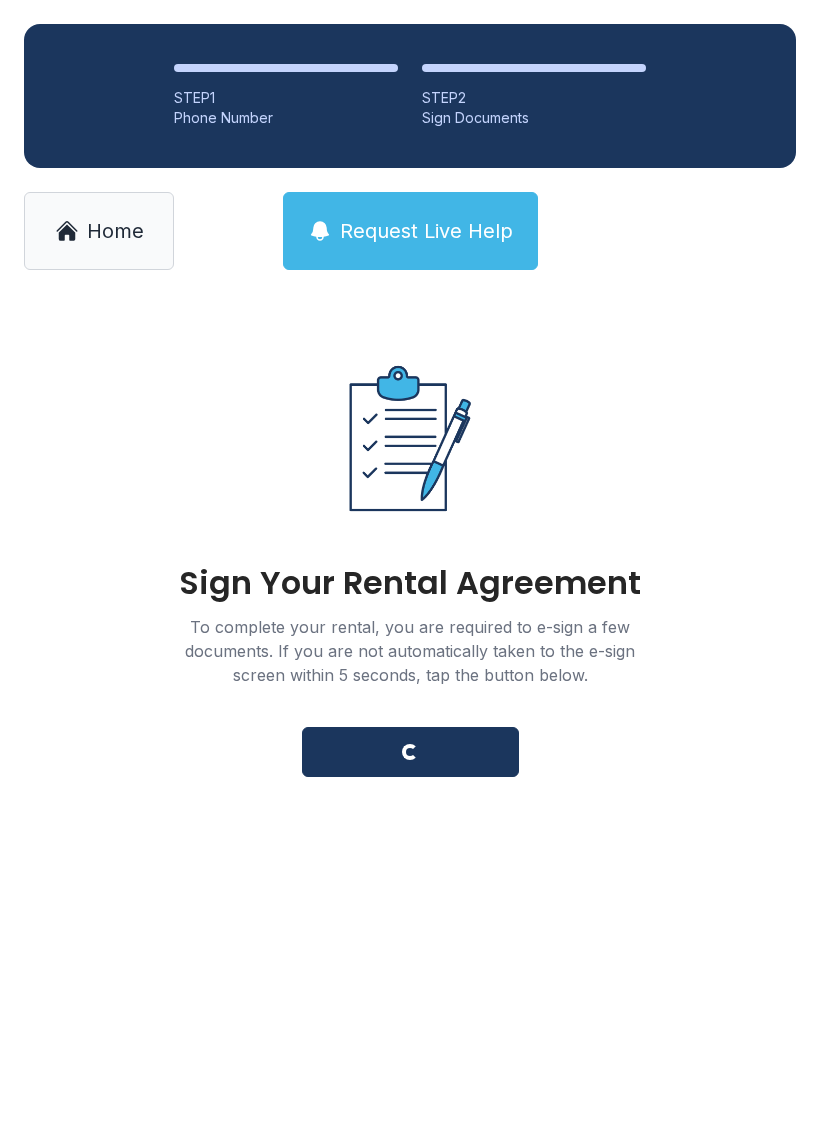 scroll, scrollTop: 0, scrollLeft: 0, axis: both 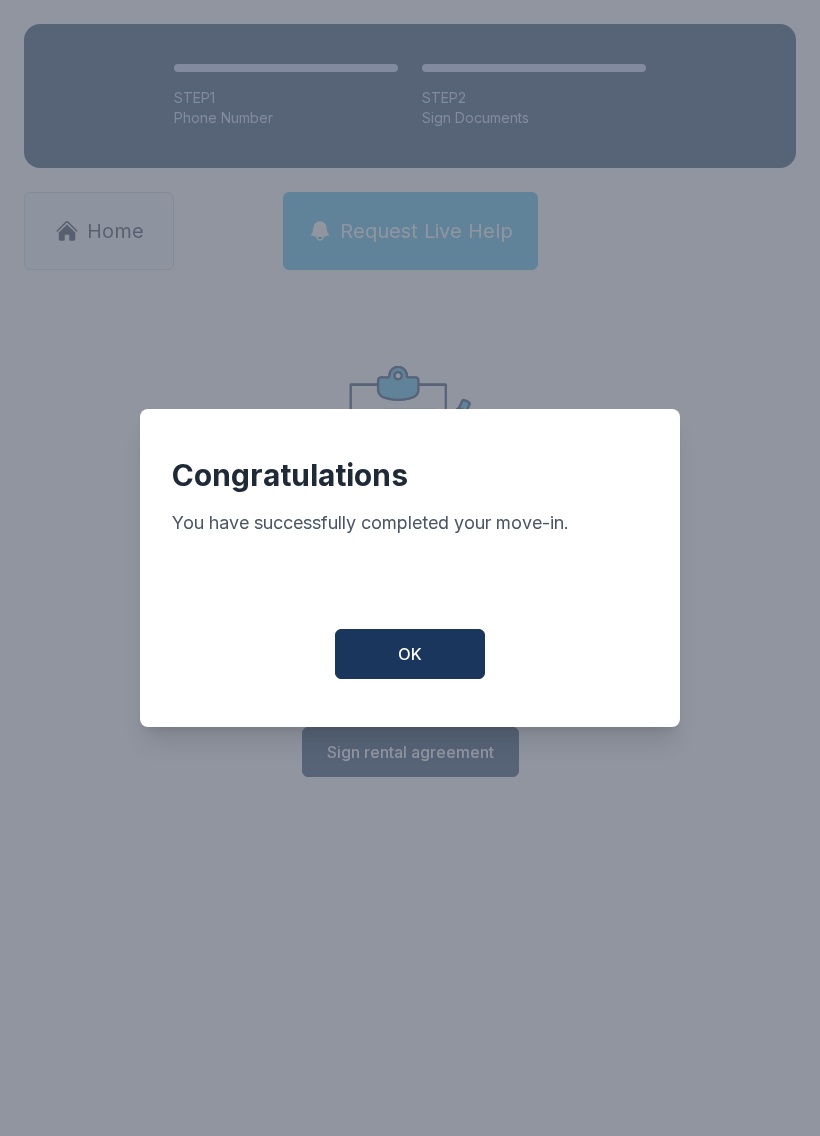 click on "OK" at bounding box center [410, 654] 